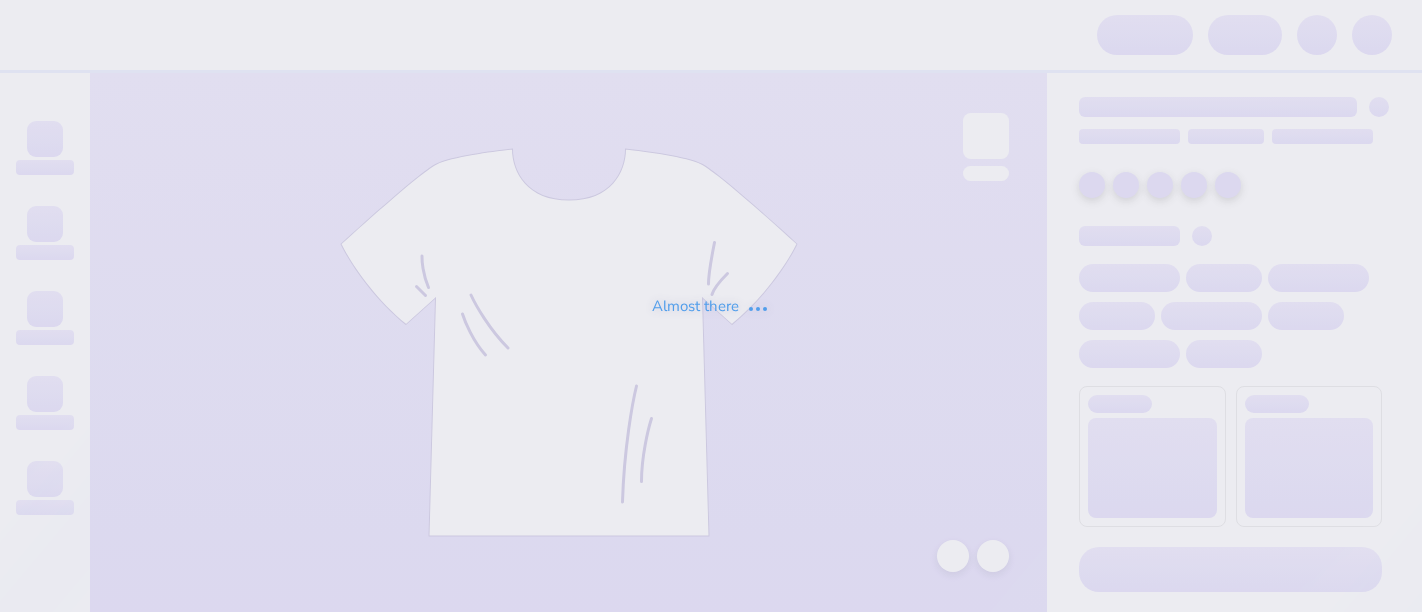 scroll, scrollTop: 0, scrollLeft: 0, axis: both 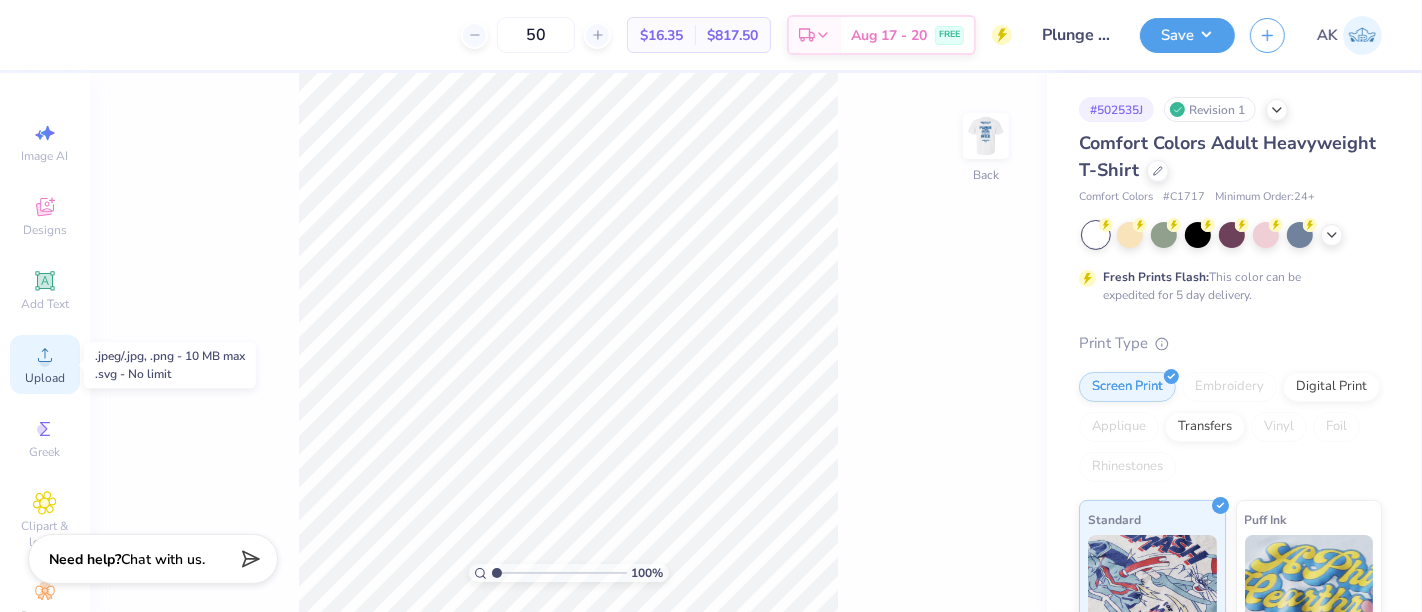 click on "Upload" at bounding box center [45, 364] 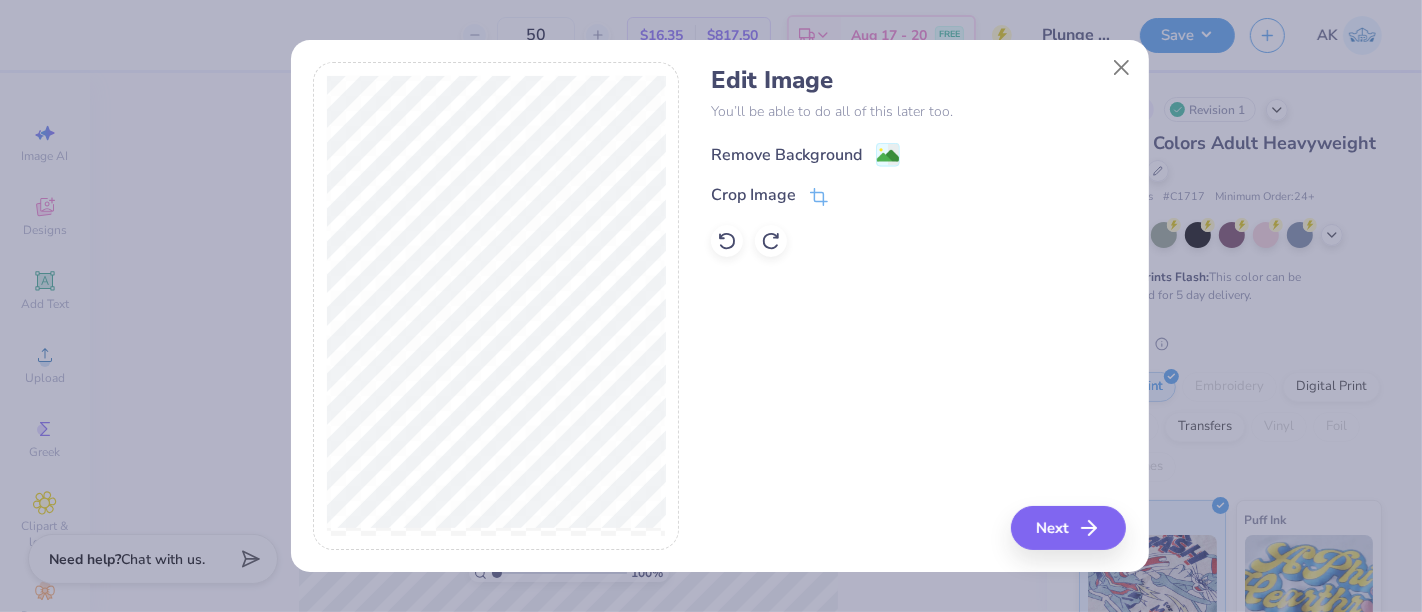 click 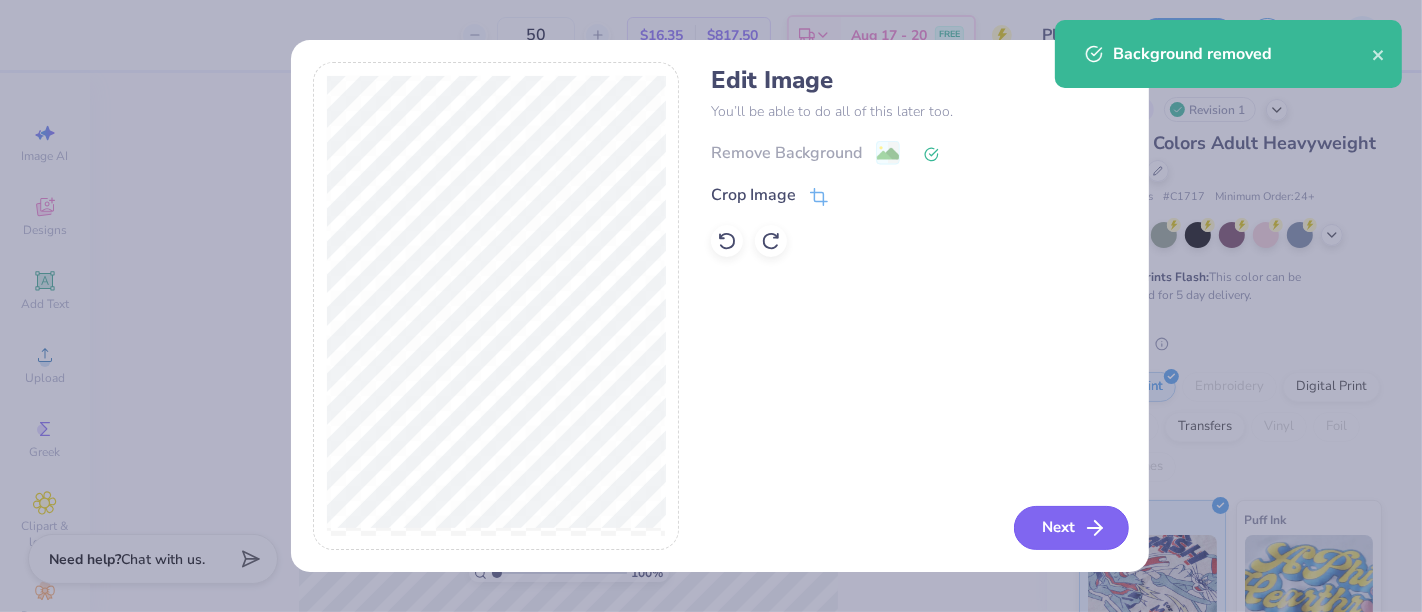 click 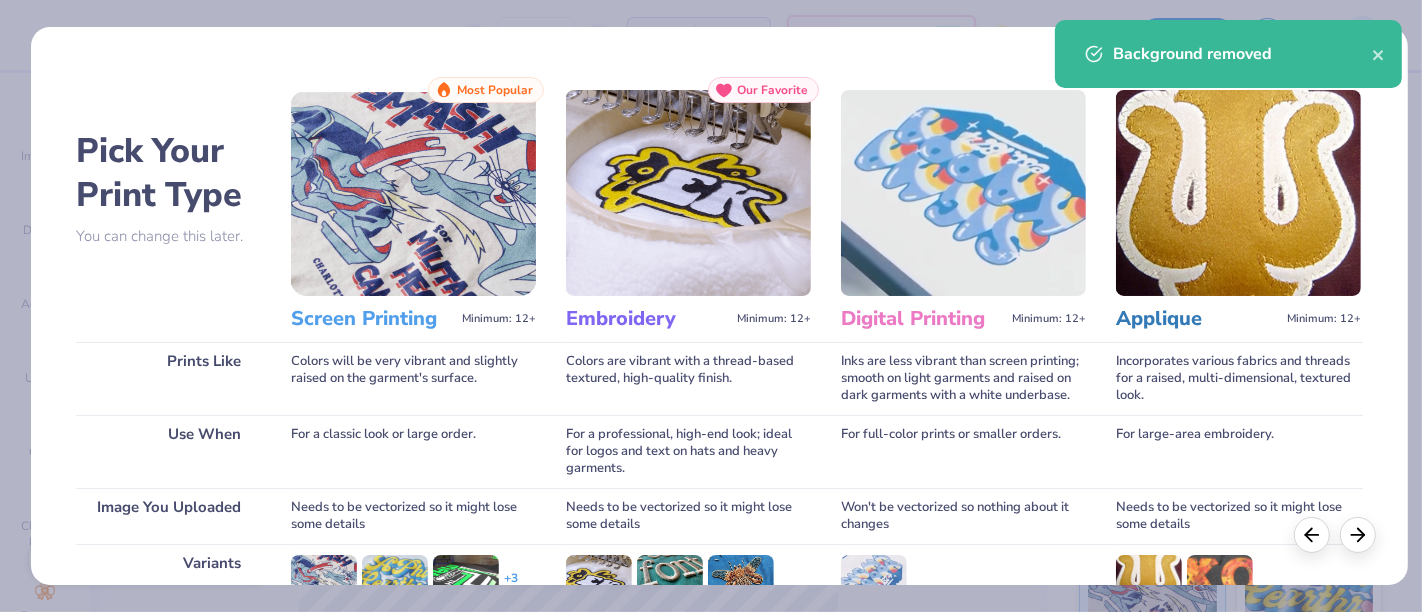scroll, scrollTop: 283, scrollLeft: 0, axis: vertical 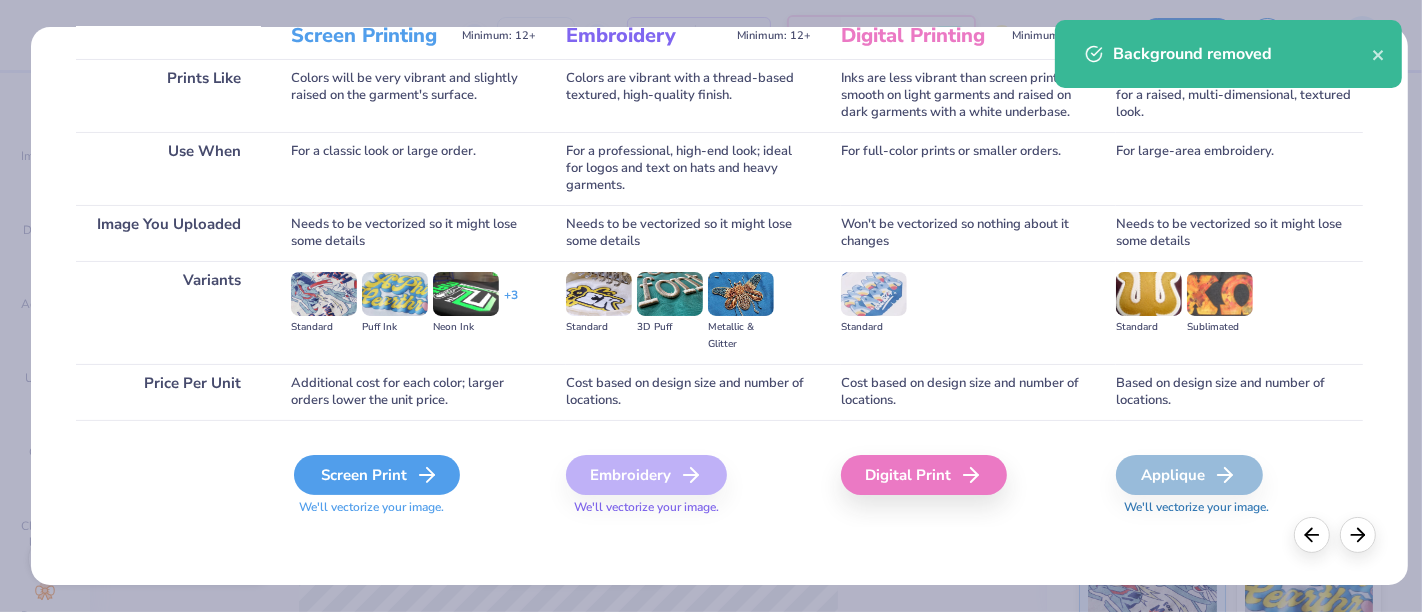 click on "Screen Print" at bounding box center [377, 475] 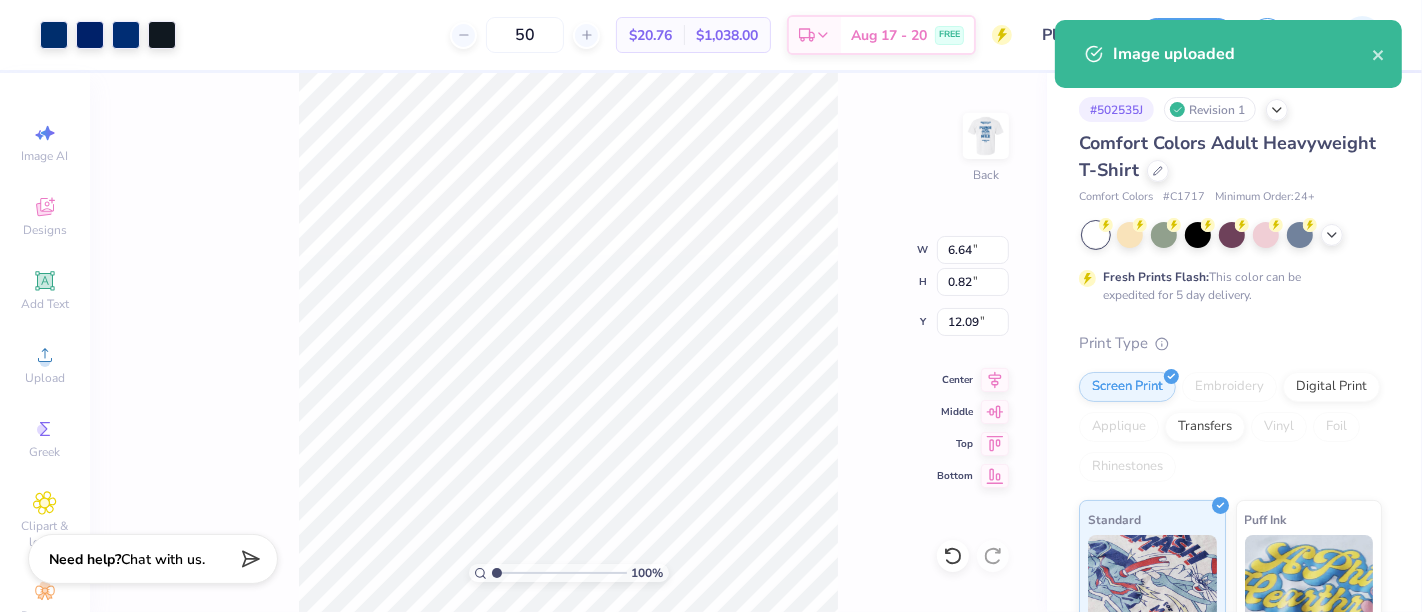 type on "3.00" 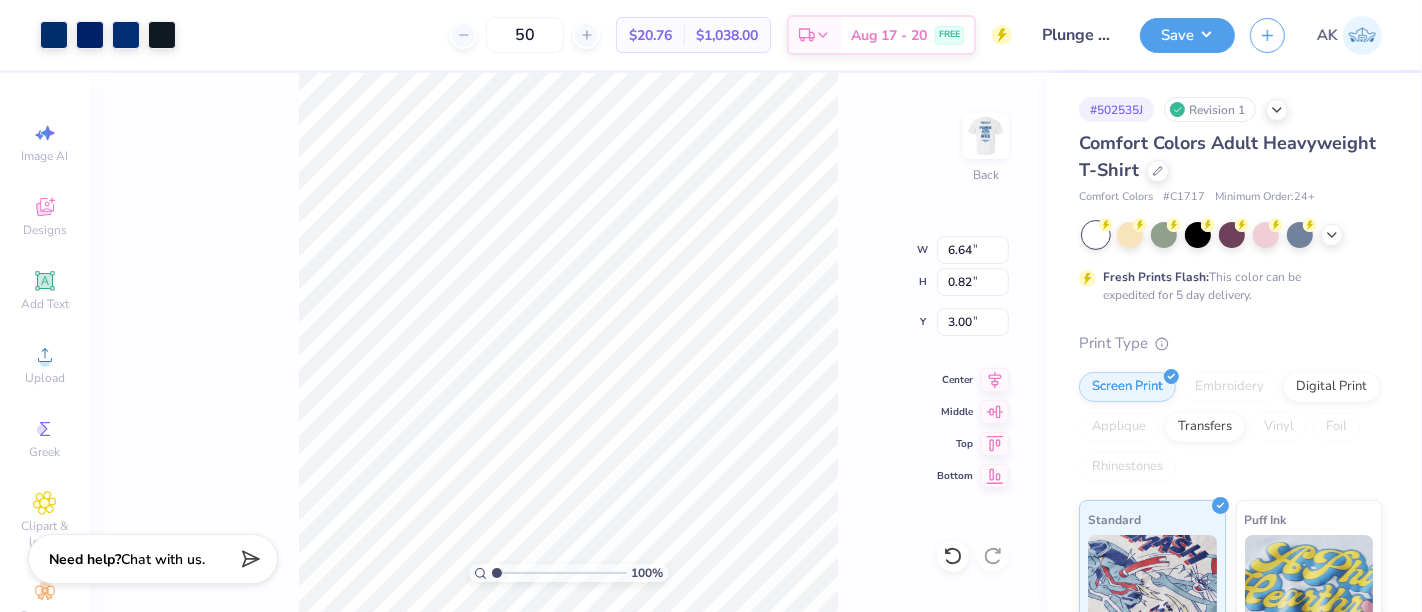 type on "5.91" 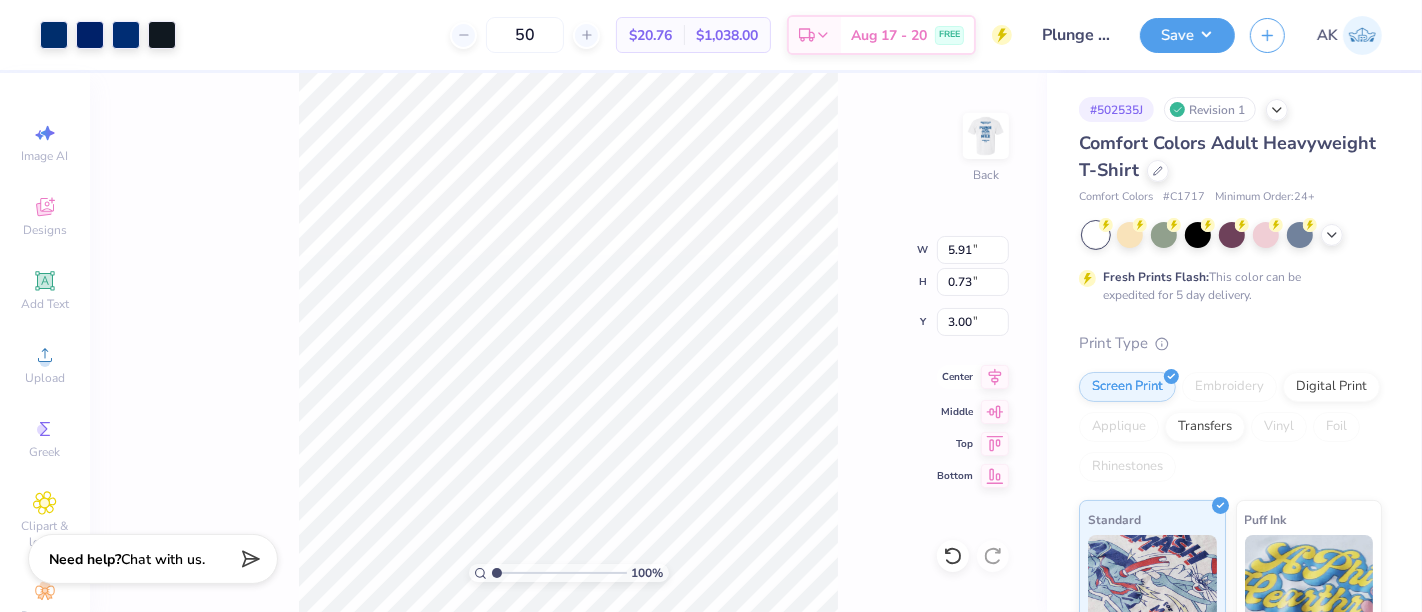 click 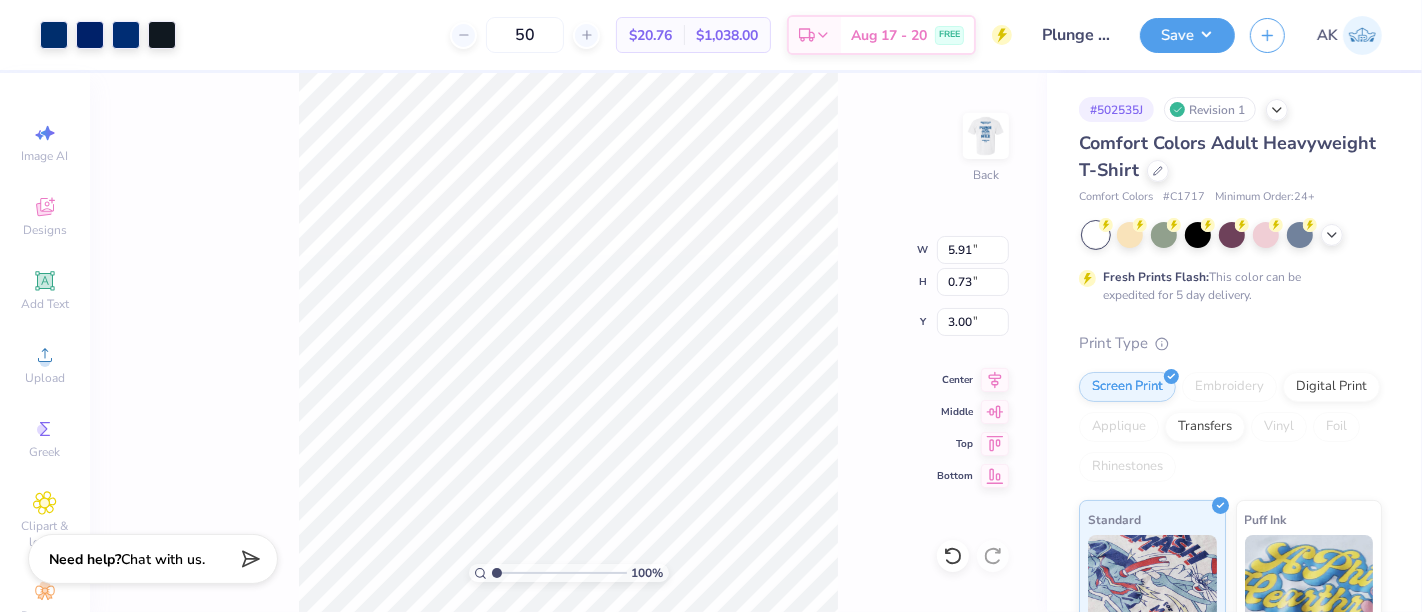 click at bounding box center [986, 136] 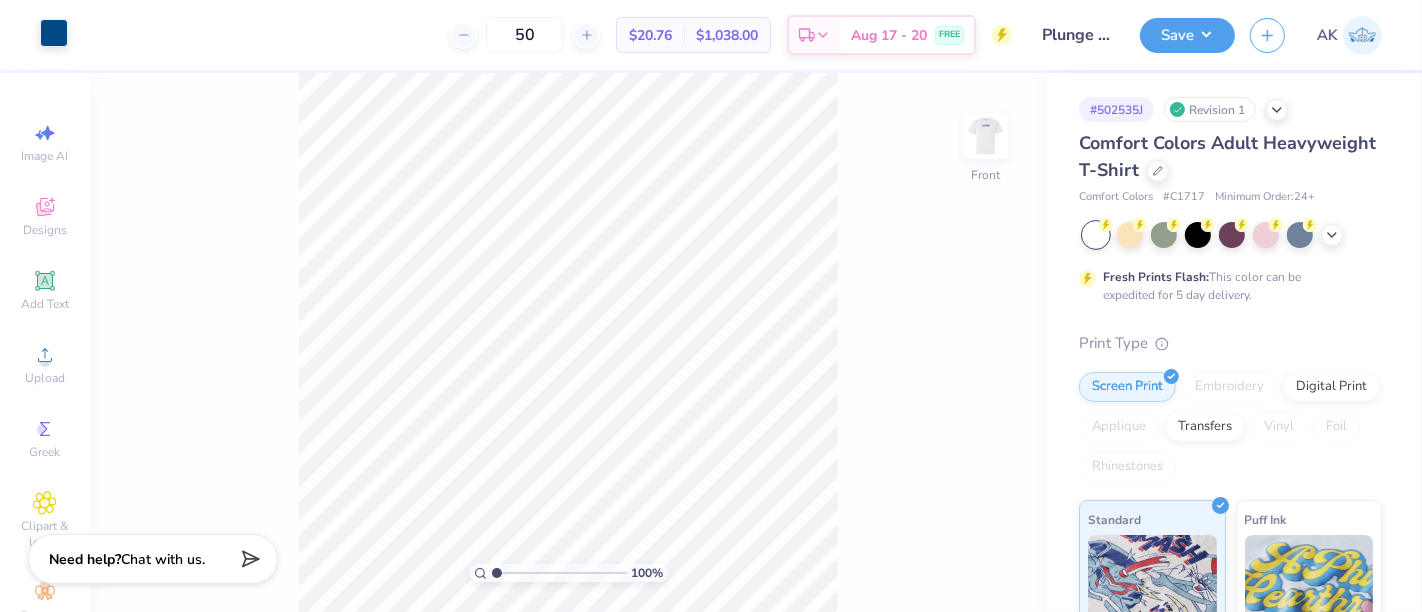 click at bounding box center [54, 33] 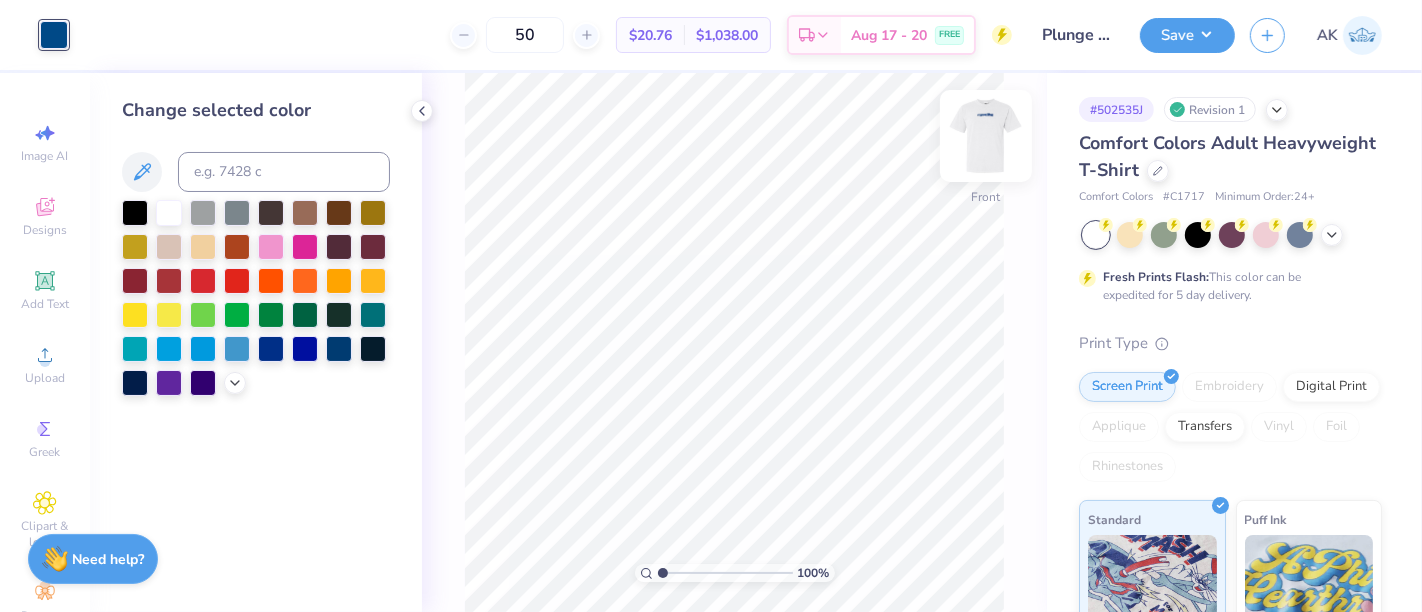 click at bounding box center [986, 136] 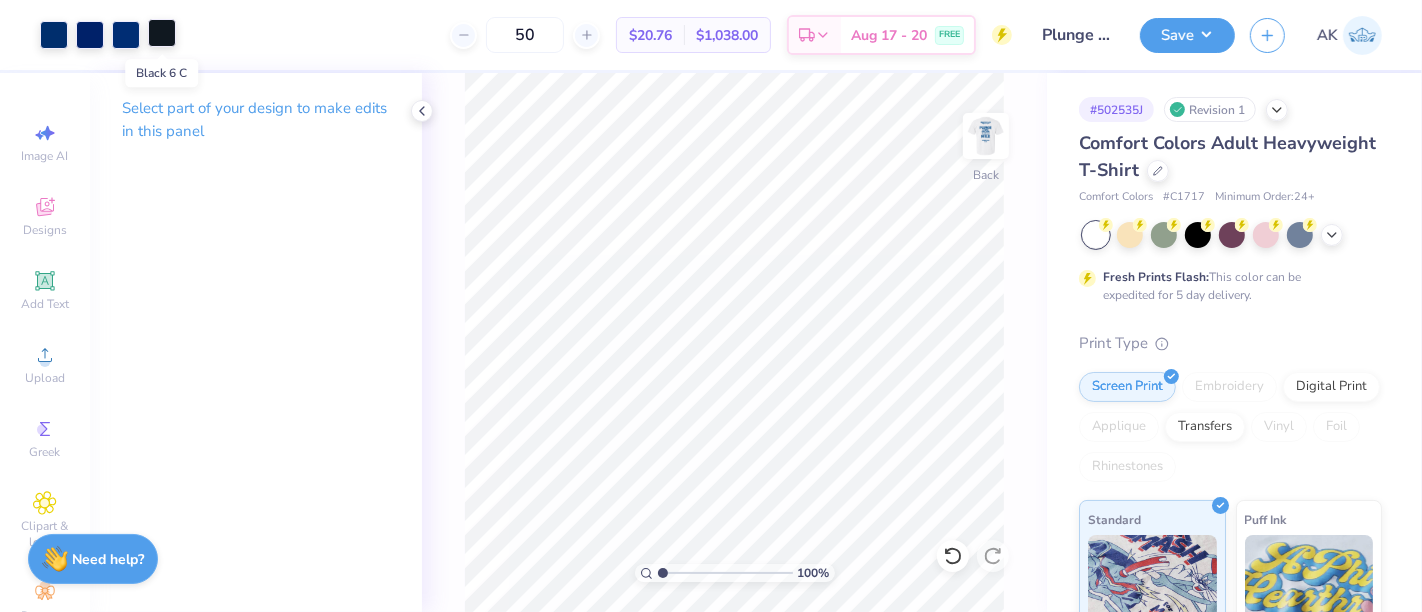 click at bounding box center (162, 33) 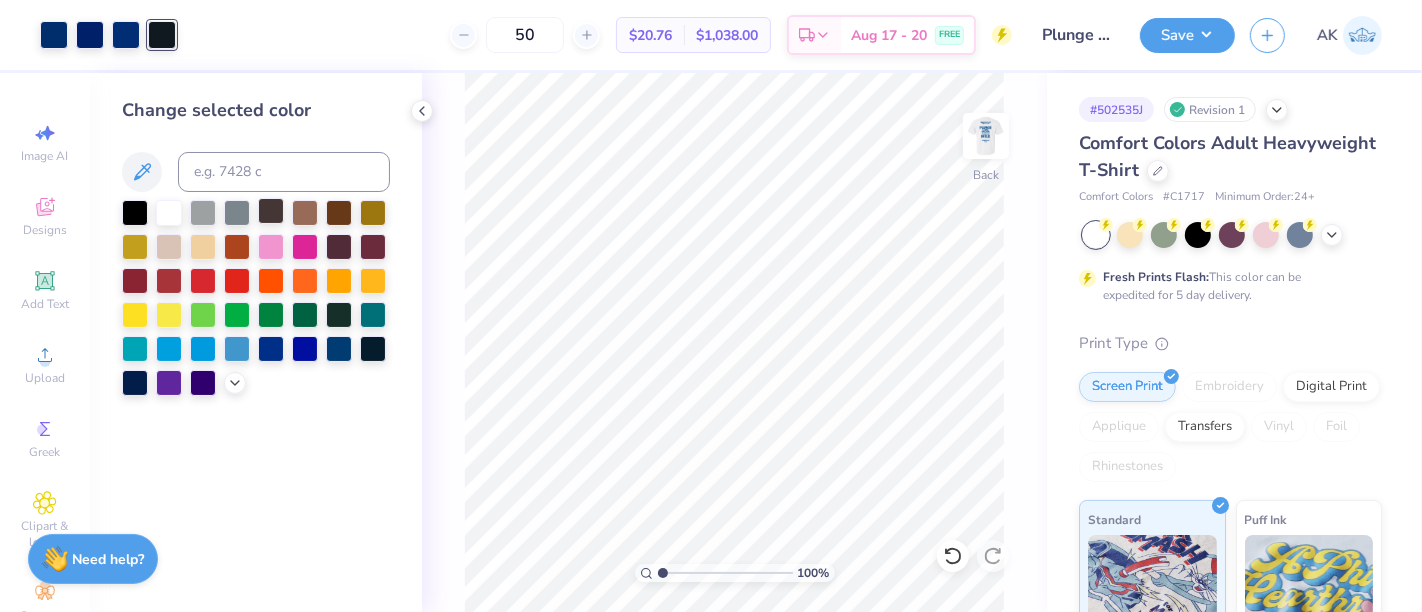 click at bounding box center [271, 211] 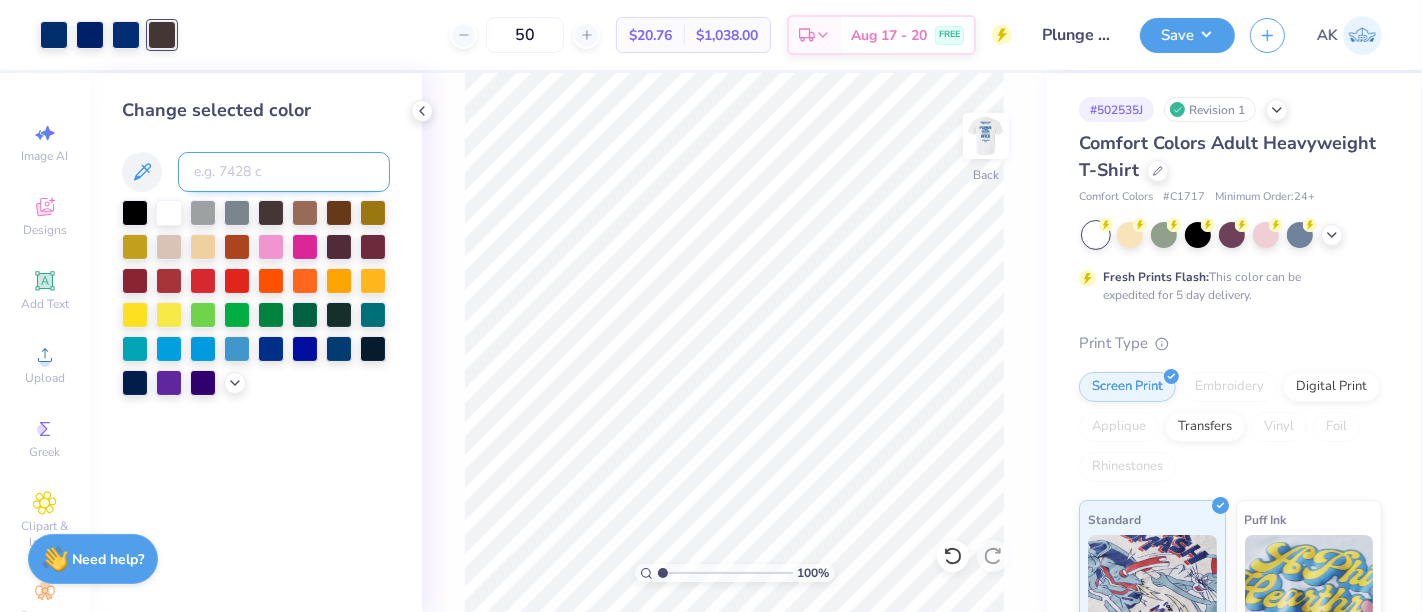 click at bounding box center [284, 172] 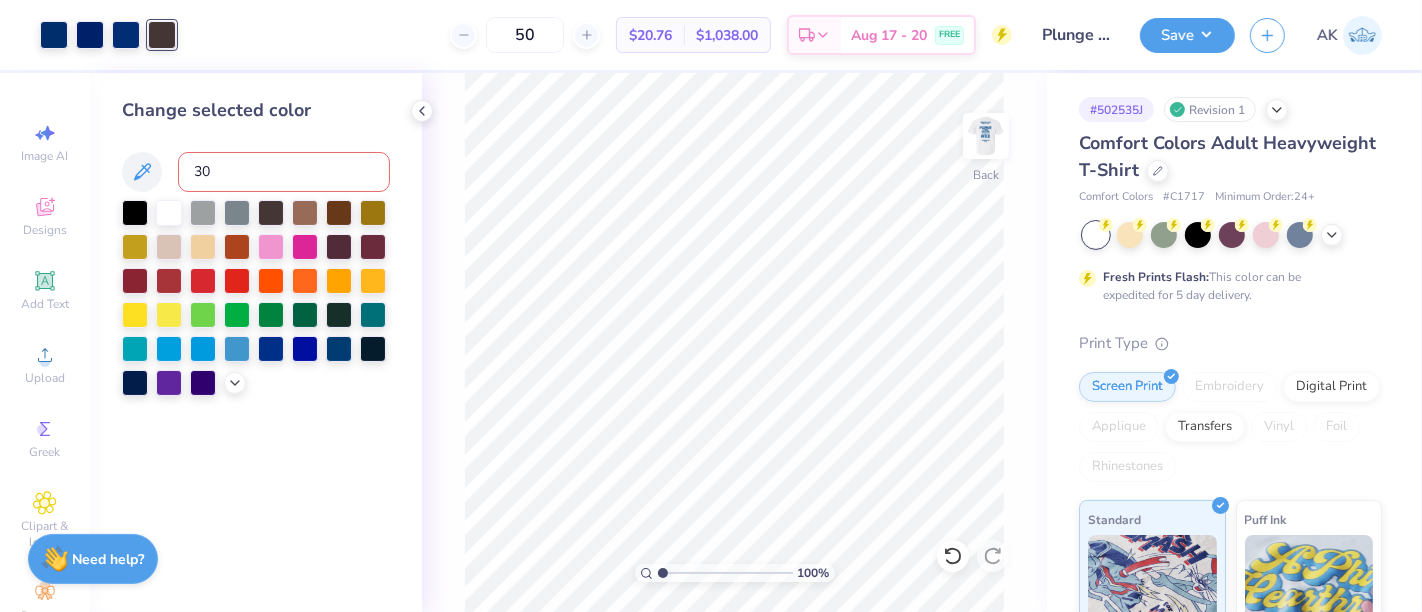type on "301" 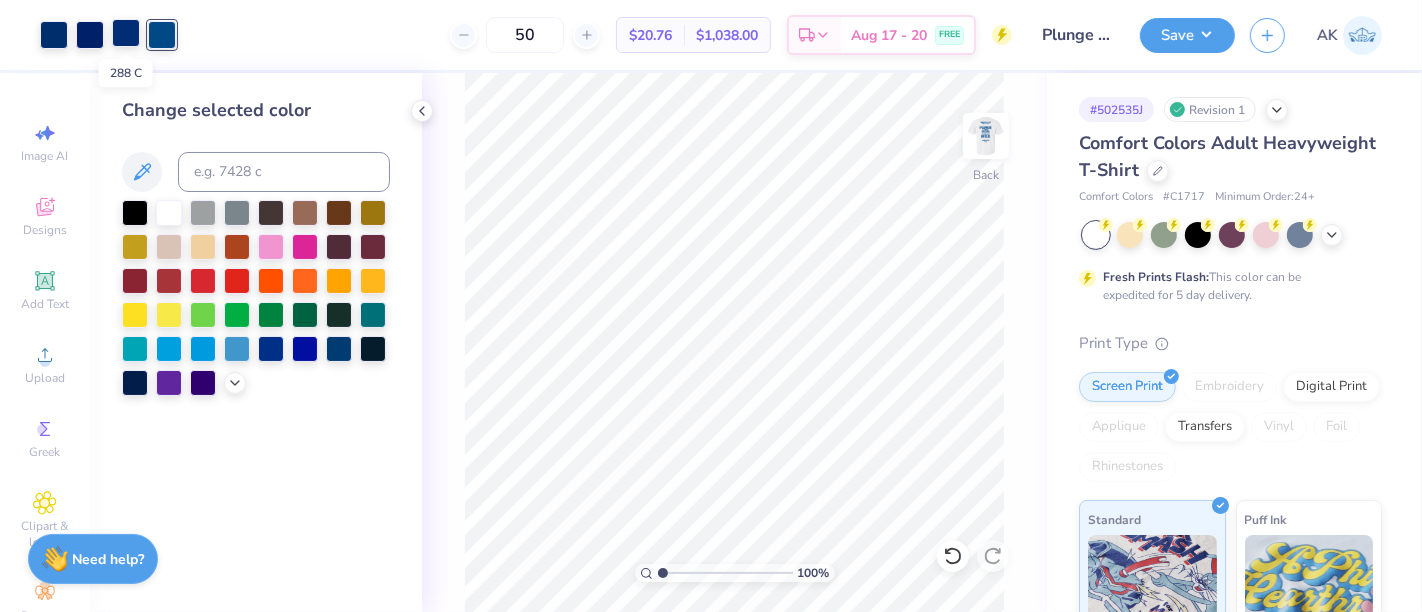 click at bounding box center [126, 33] 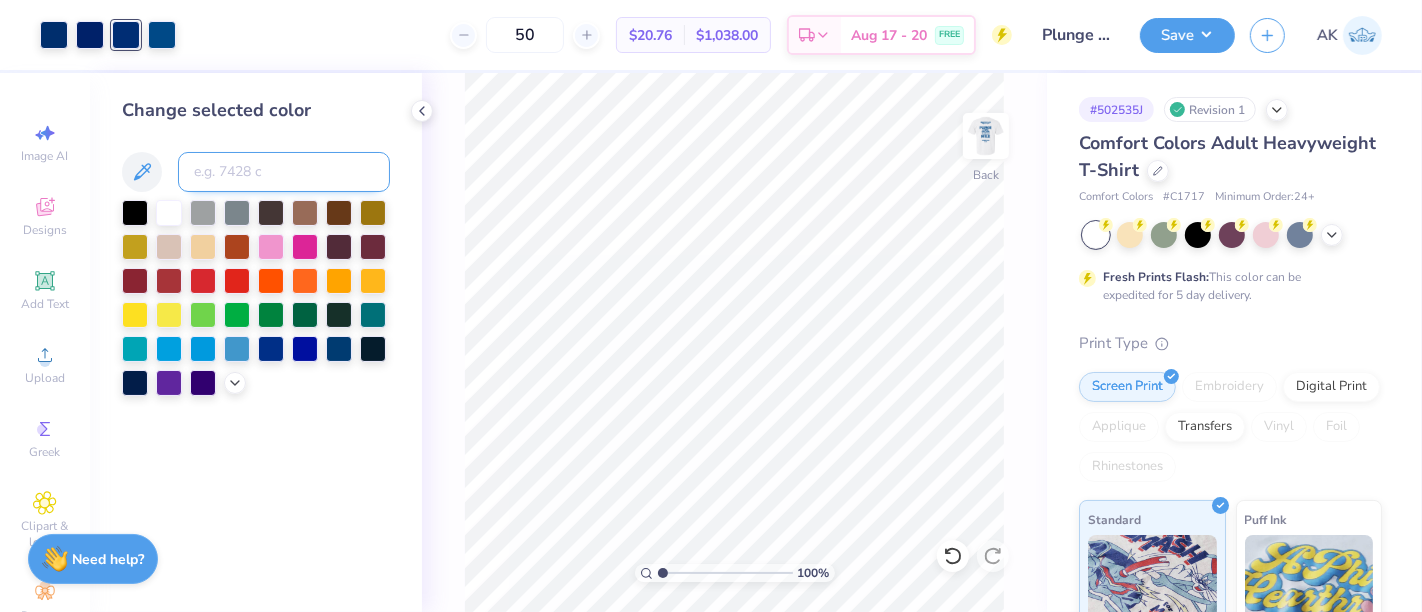 click at bounding box center (284, 172) 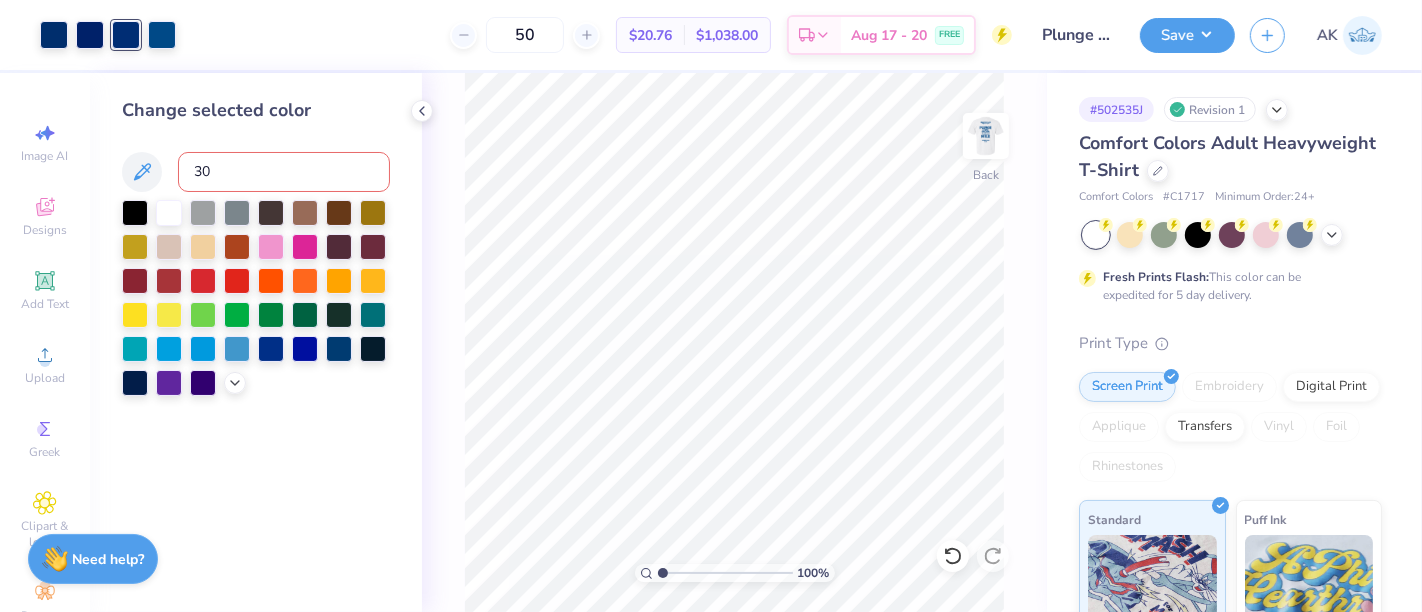 type on "301" 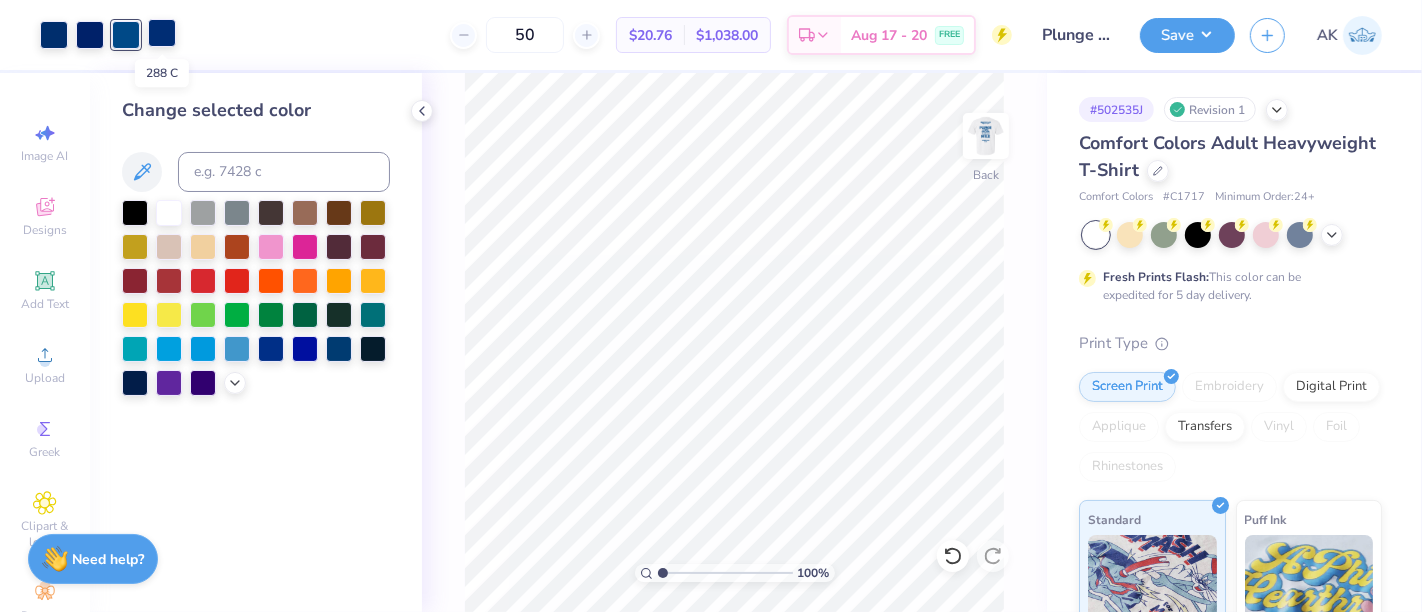 click at bounding box center [162, 33] 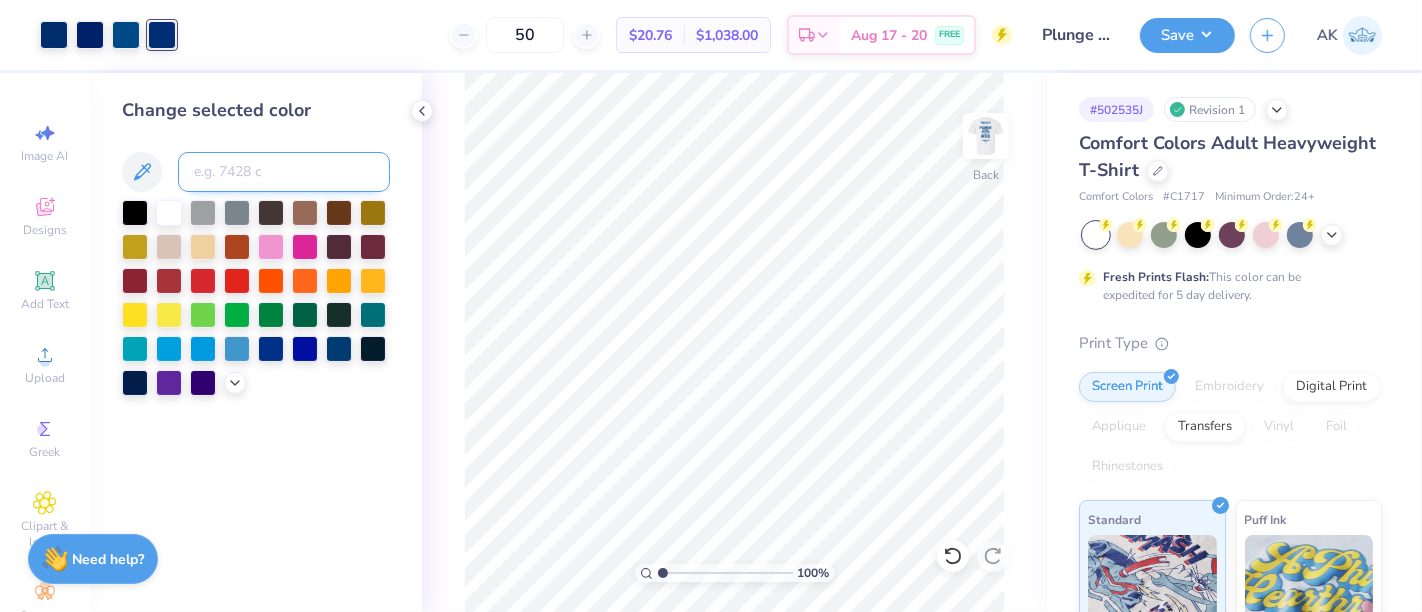click at bounding box center (284, 172) 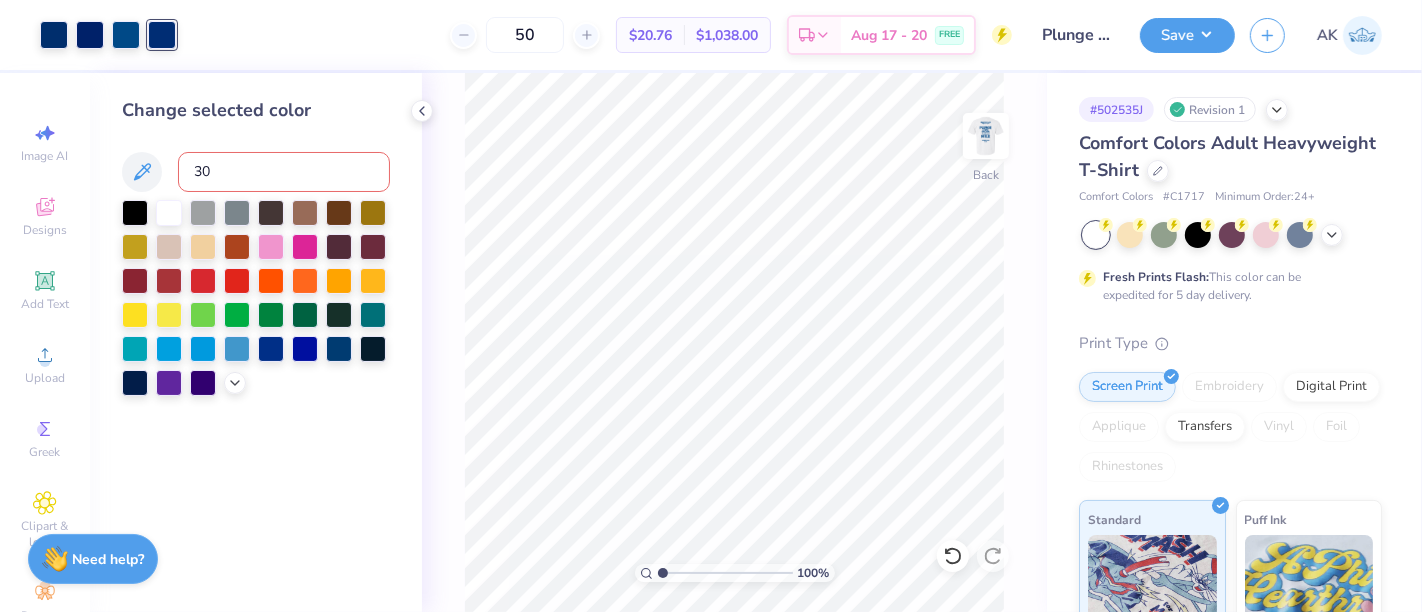 type on "301" 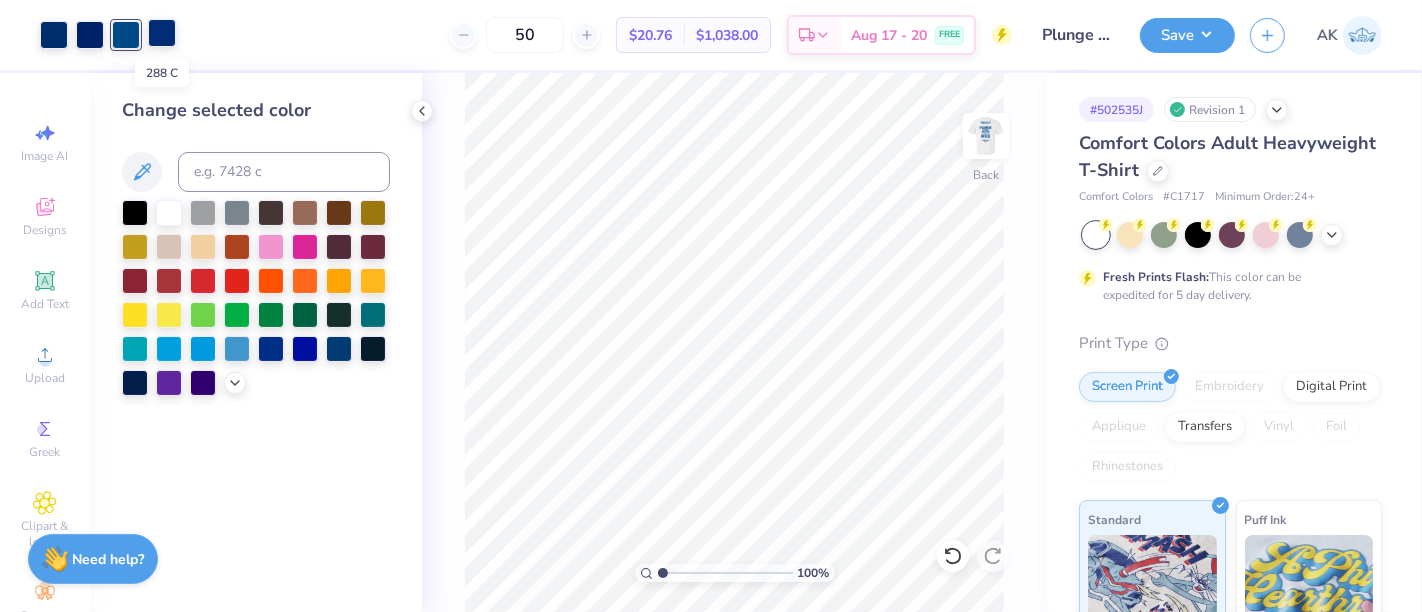click at bounding box center [162, 33] 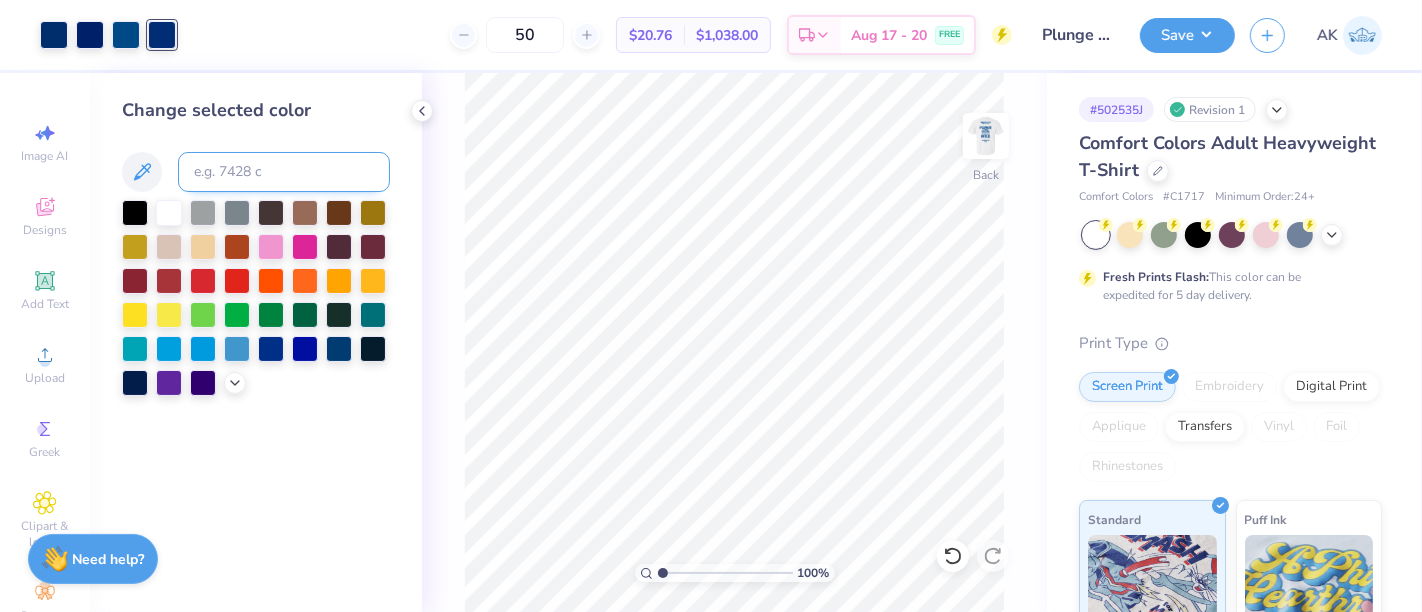 click at bounding box center [284, 172] 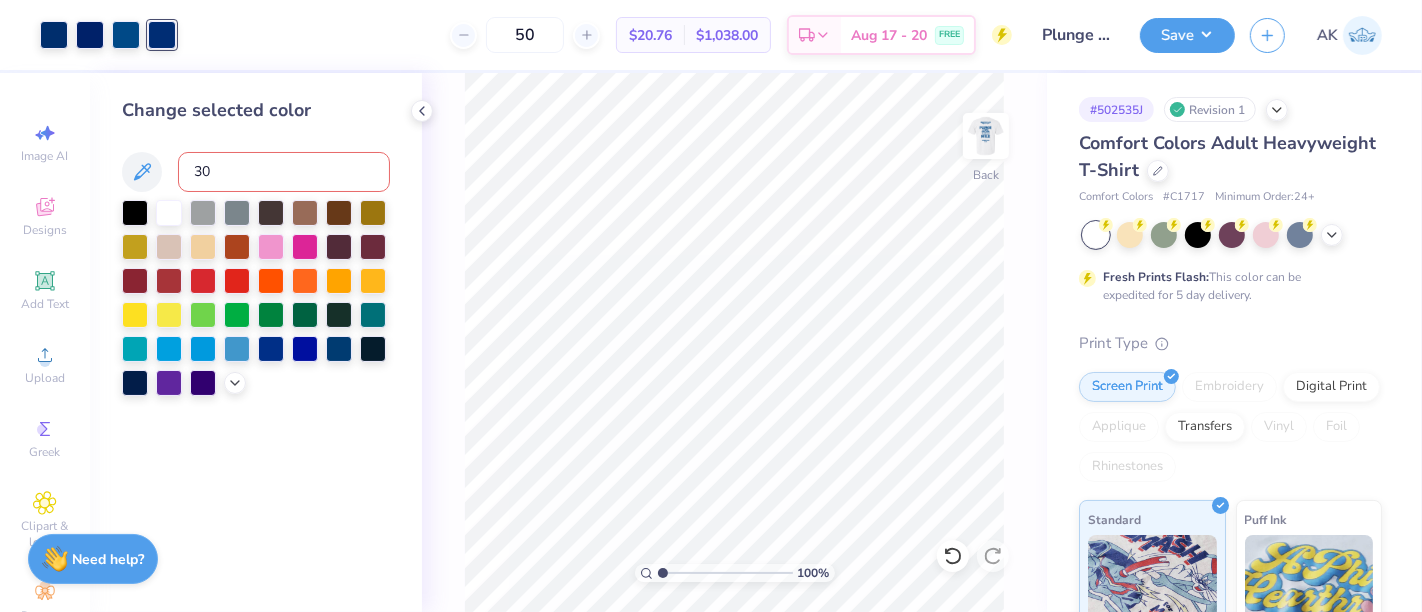 type on "301" 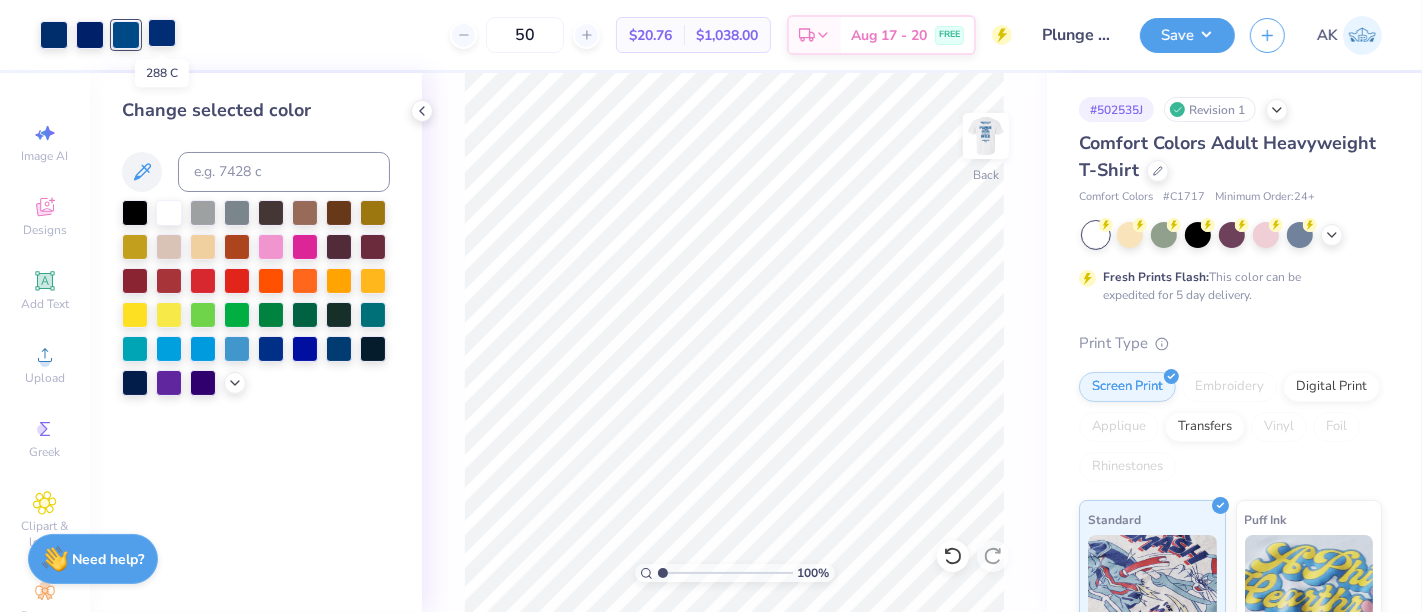 click at bounding box center (162, 33) 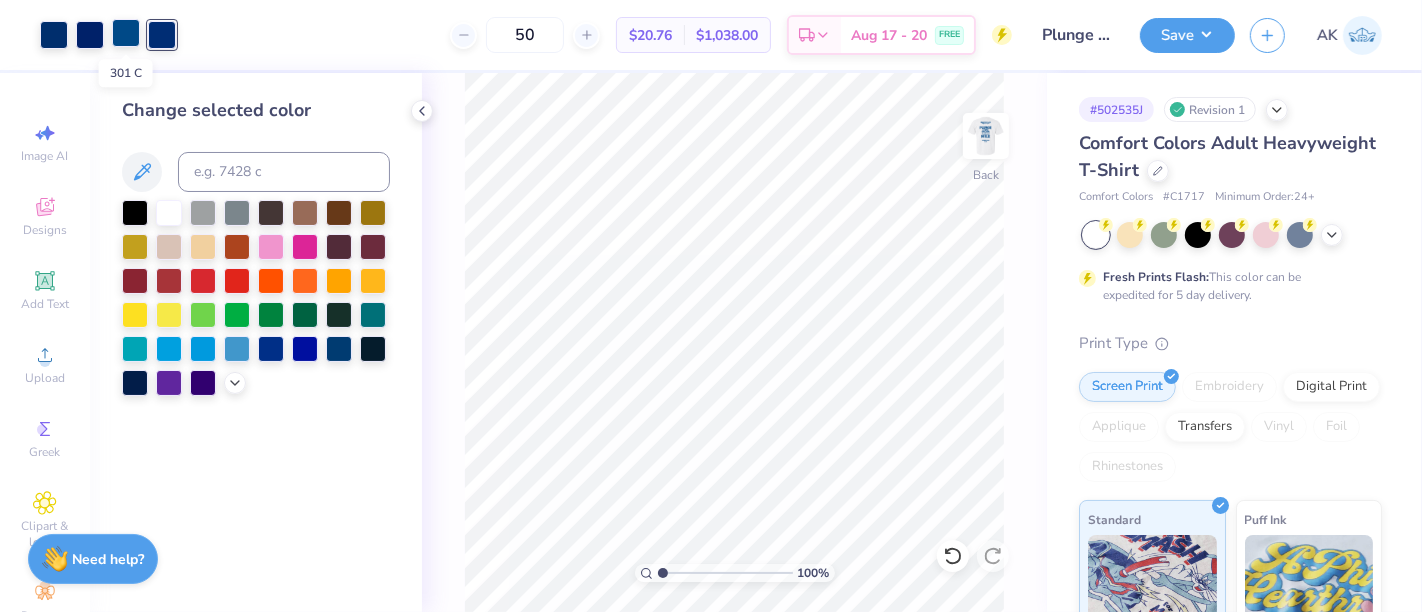 click at bounding box center [126, 33] 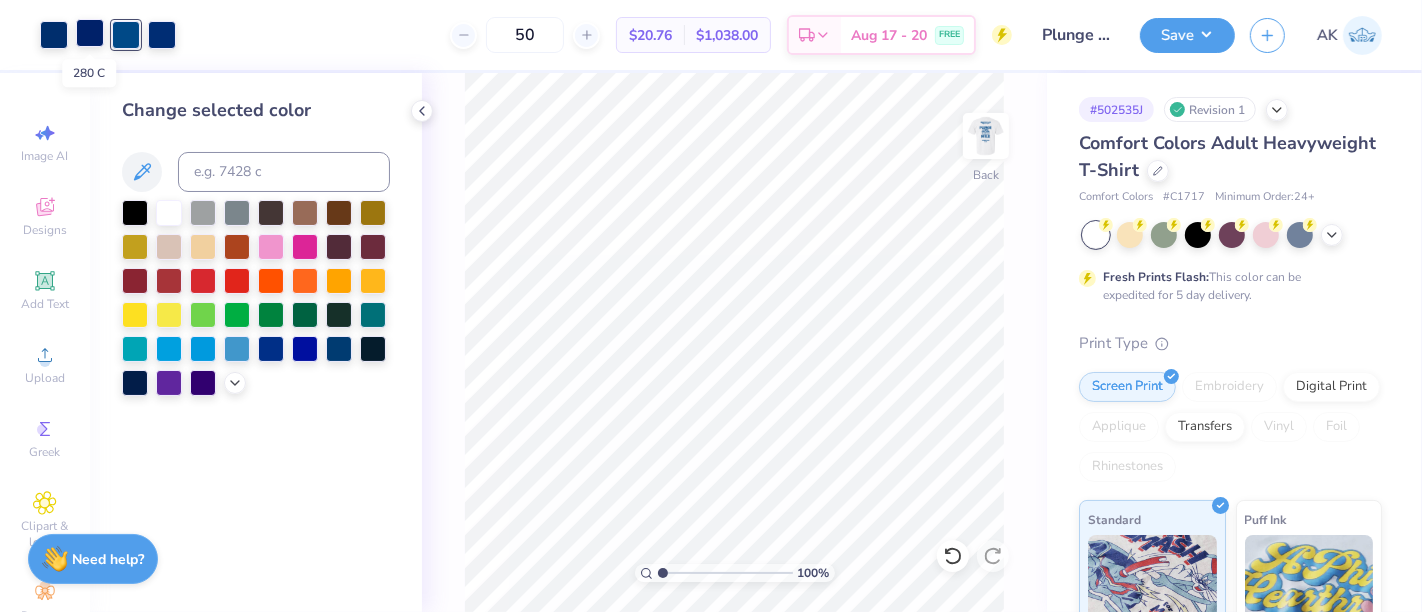 click at bounding box center [90, 33] 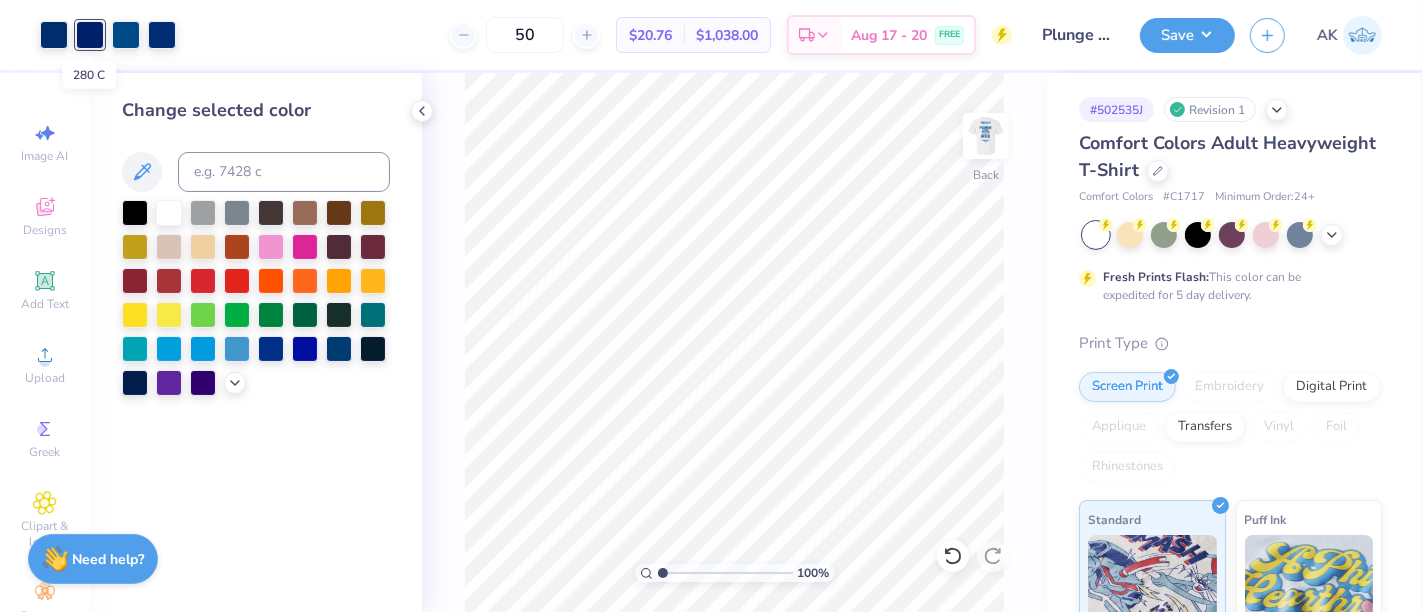 click at bounding box center [90, 35] 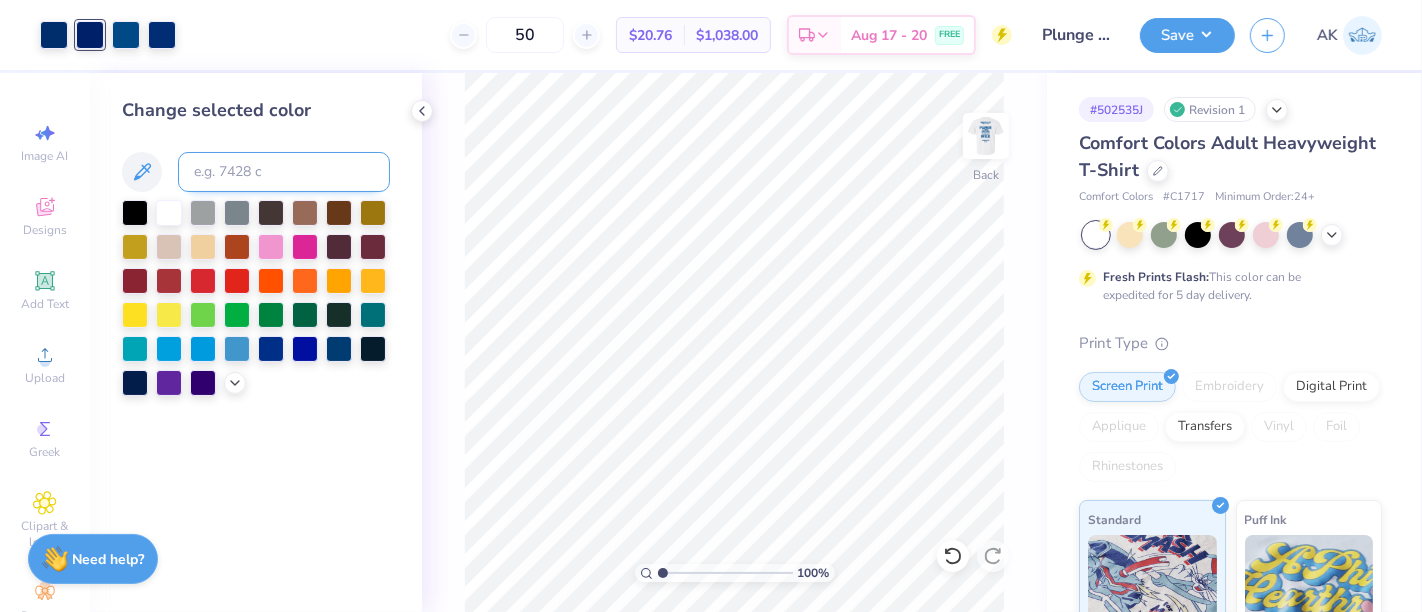 click at bounding box center (284, 172) 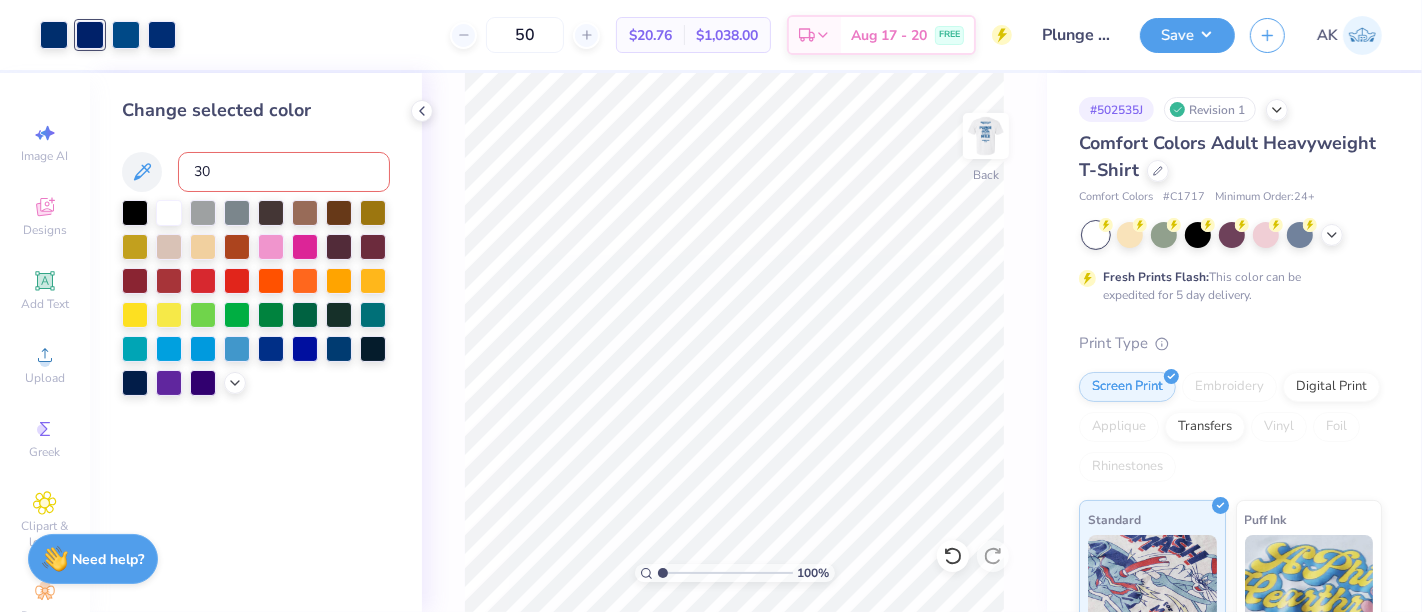 type on "302" 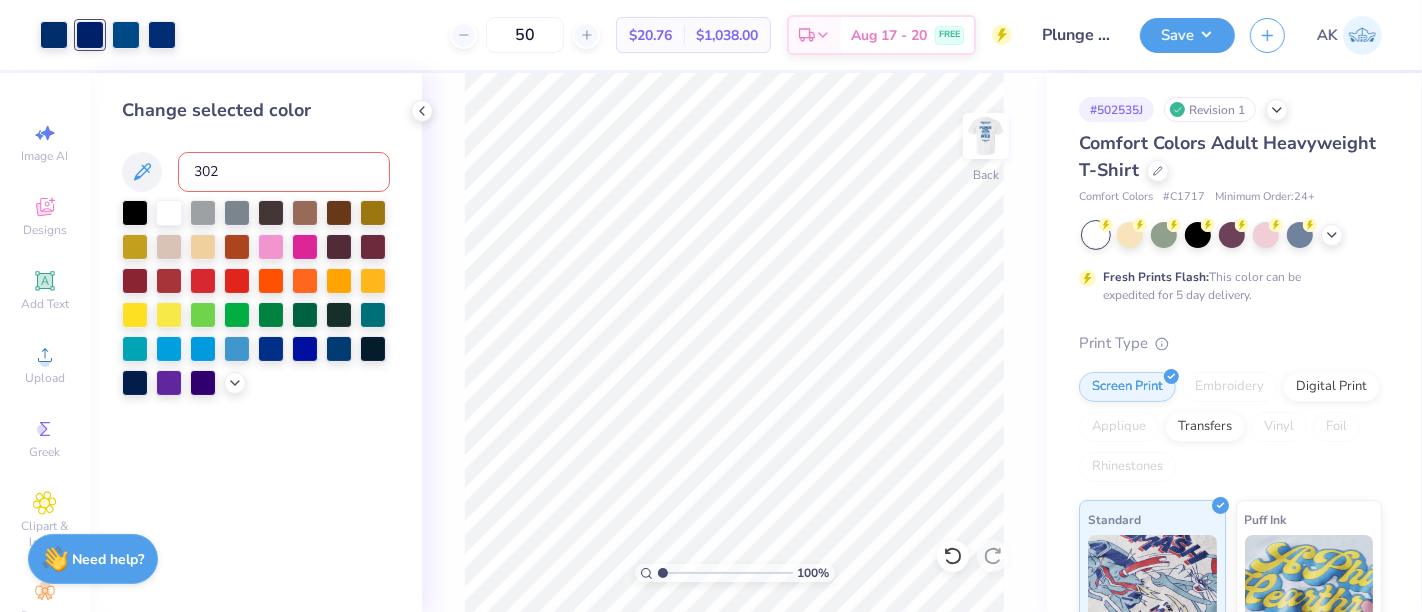 type 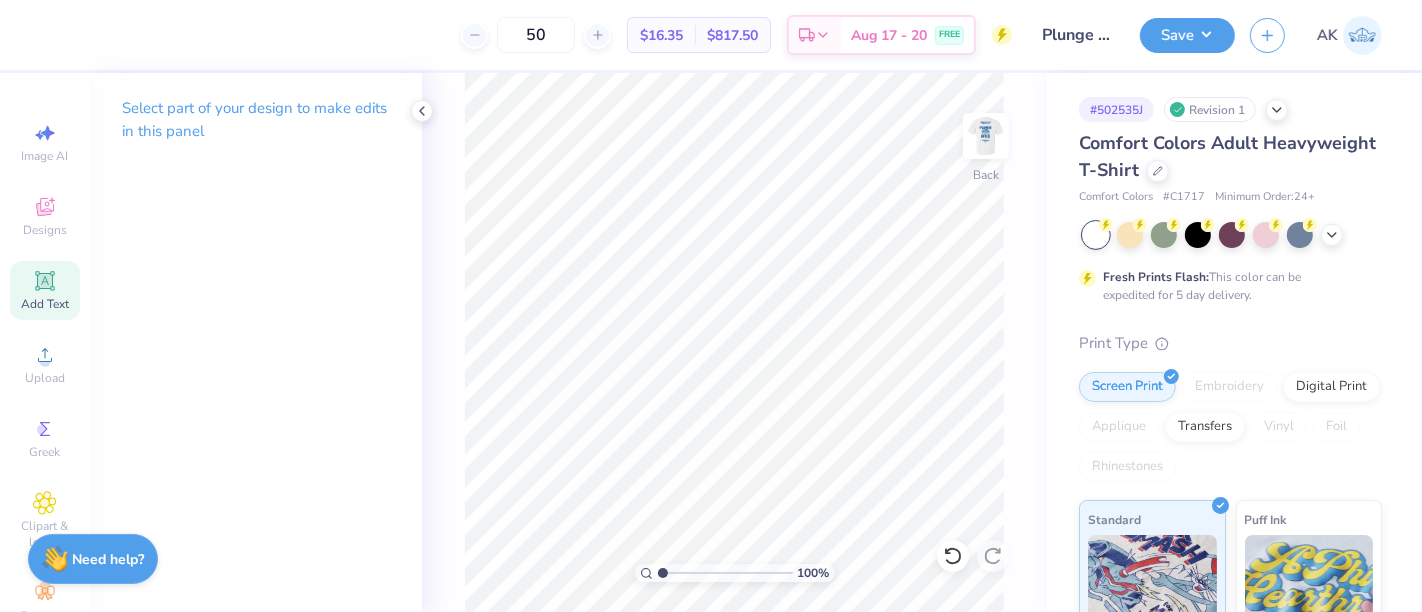 click on "Add Text" at bounding box center [45, 290] 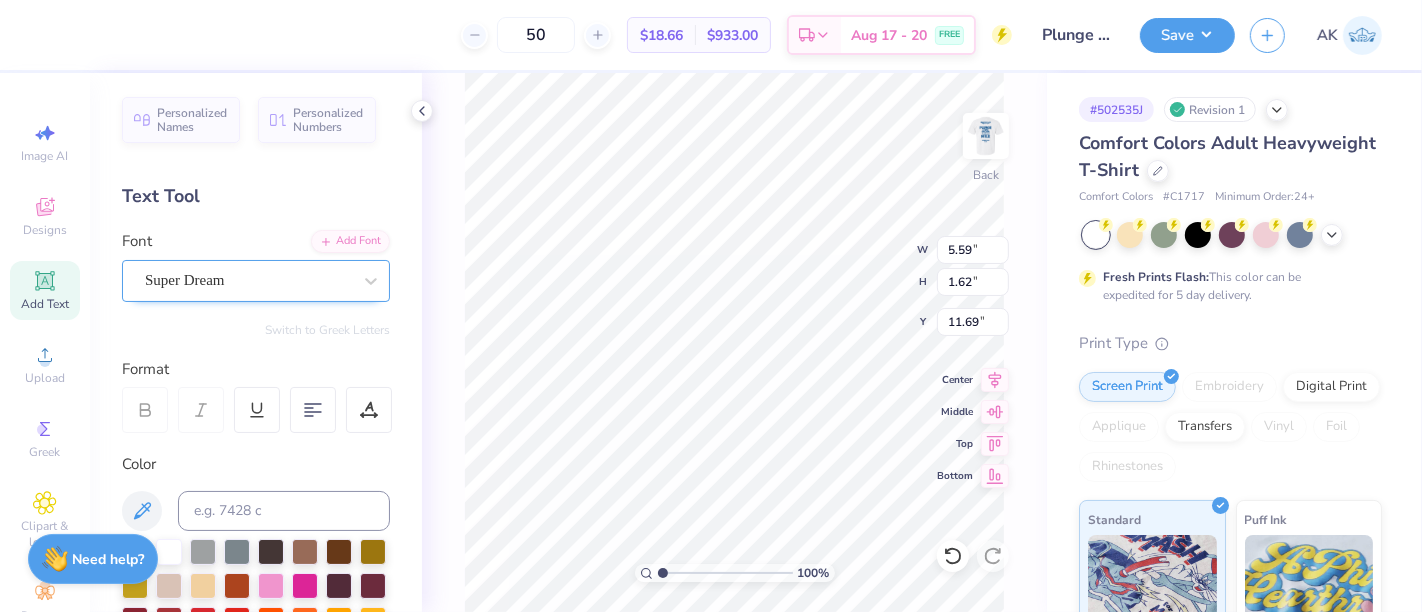 click on "Super Dream" at bounding box center (248, 280) 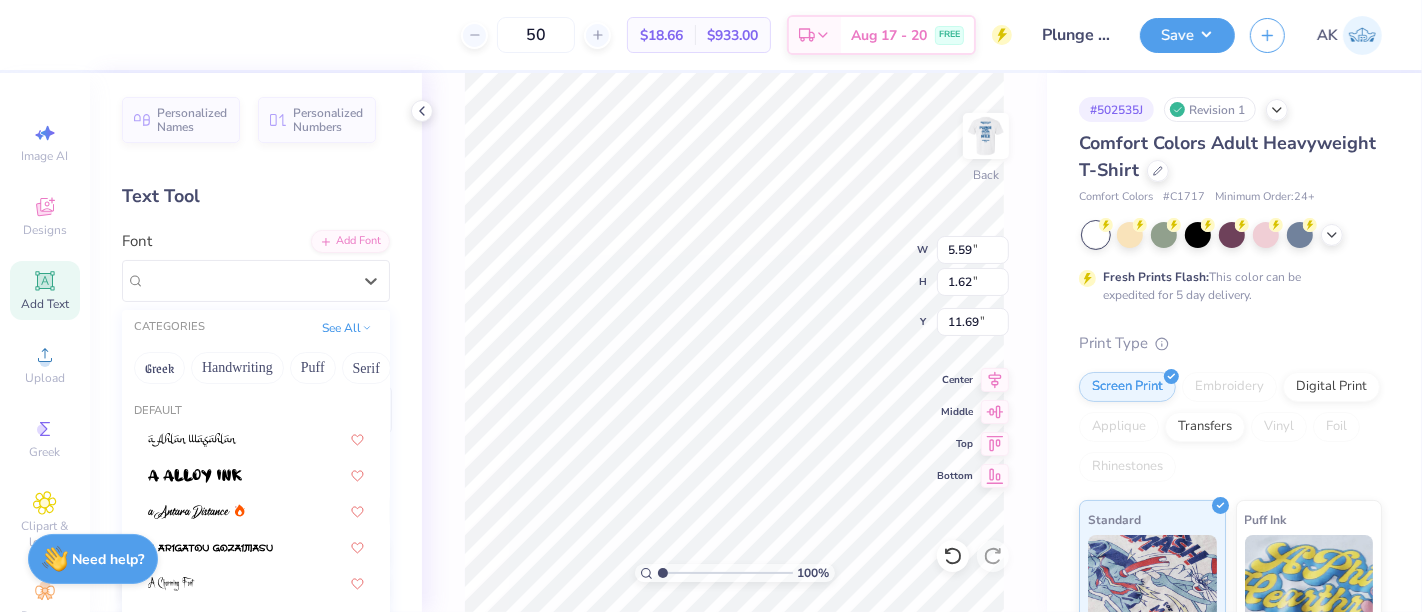 scroll, scrollTop: 4, scrollLeft: 0, axis: vertical 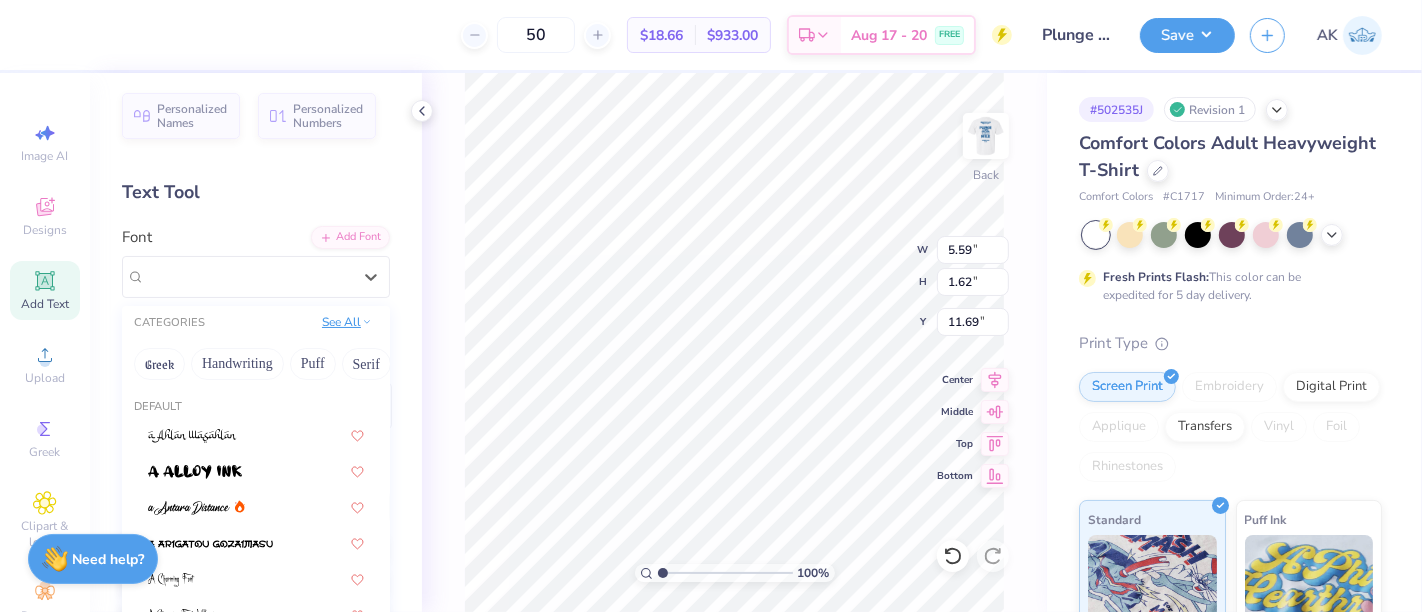 click on "See All" at bounding box center [347, 322] 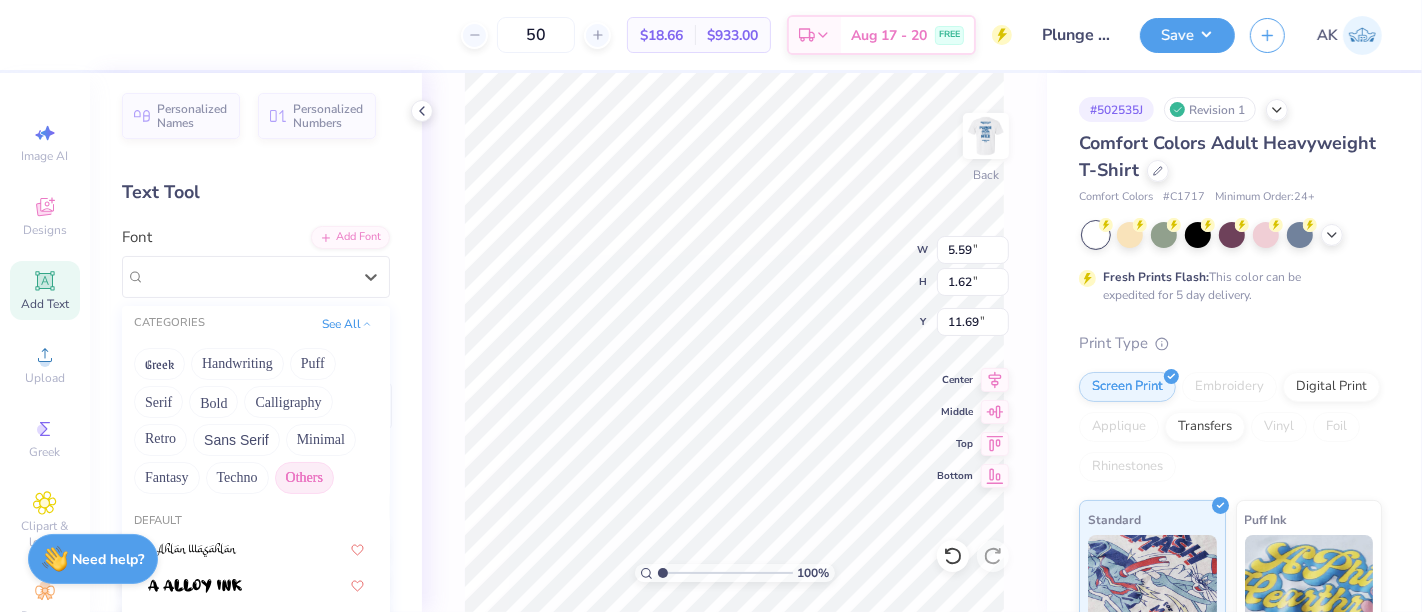 click on "Others" at bounding box center (304, 478) 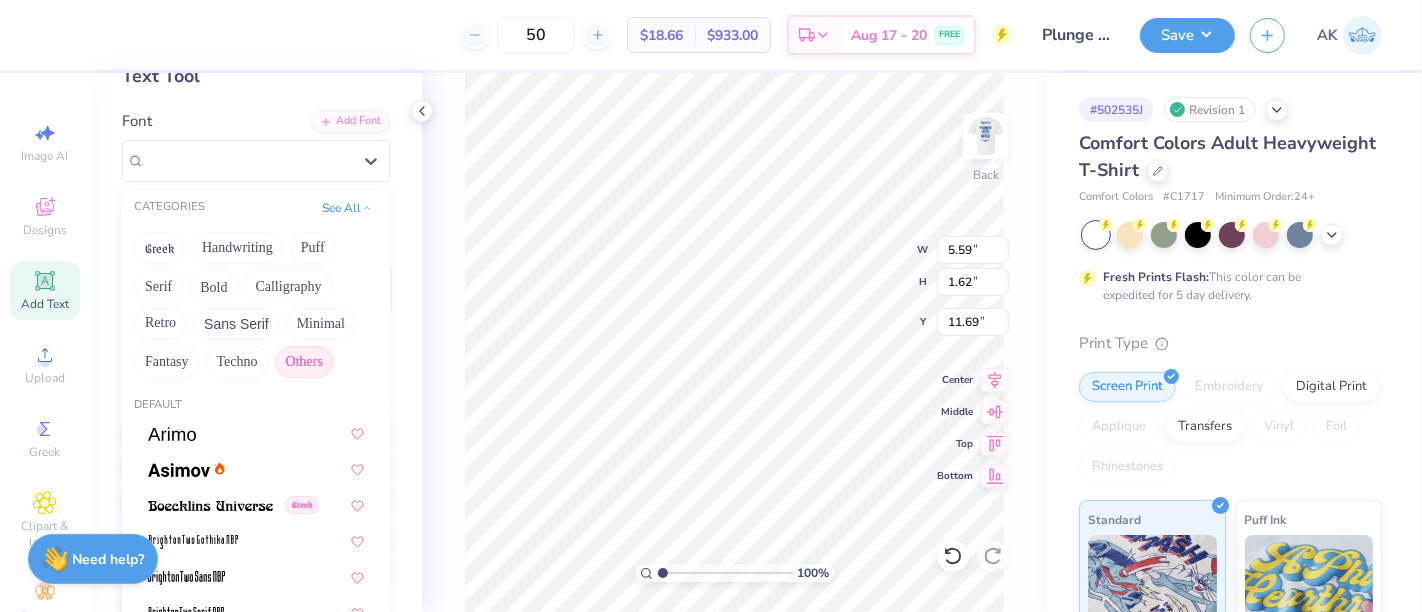 scroll, scrollTop: 128, scrollLeft: 0, axis: vertical 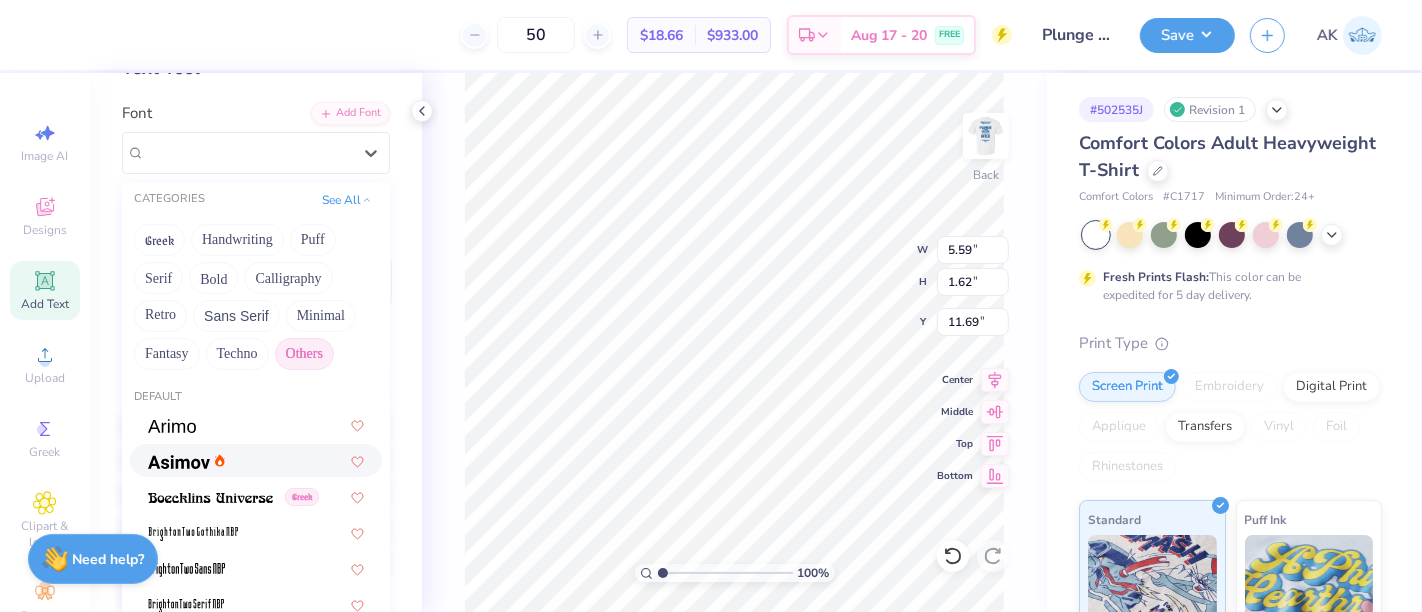click at bounding box center (256, 460) 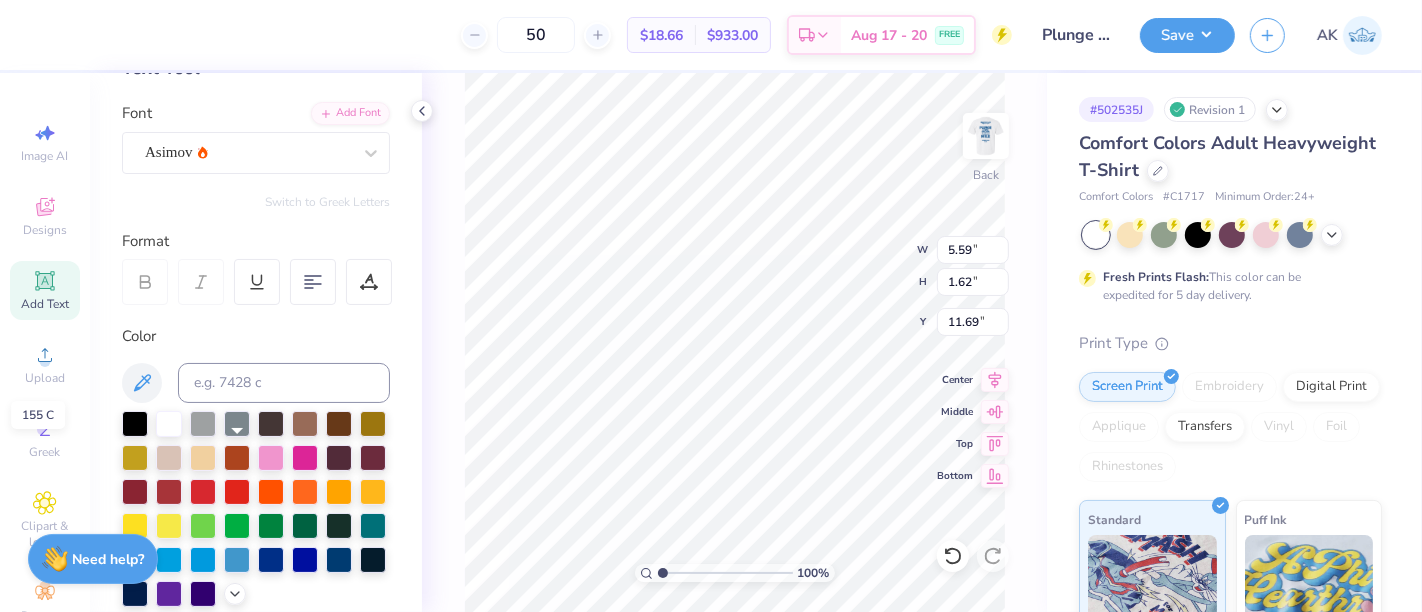type on "5.53" 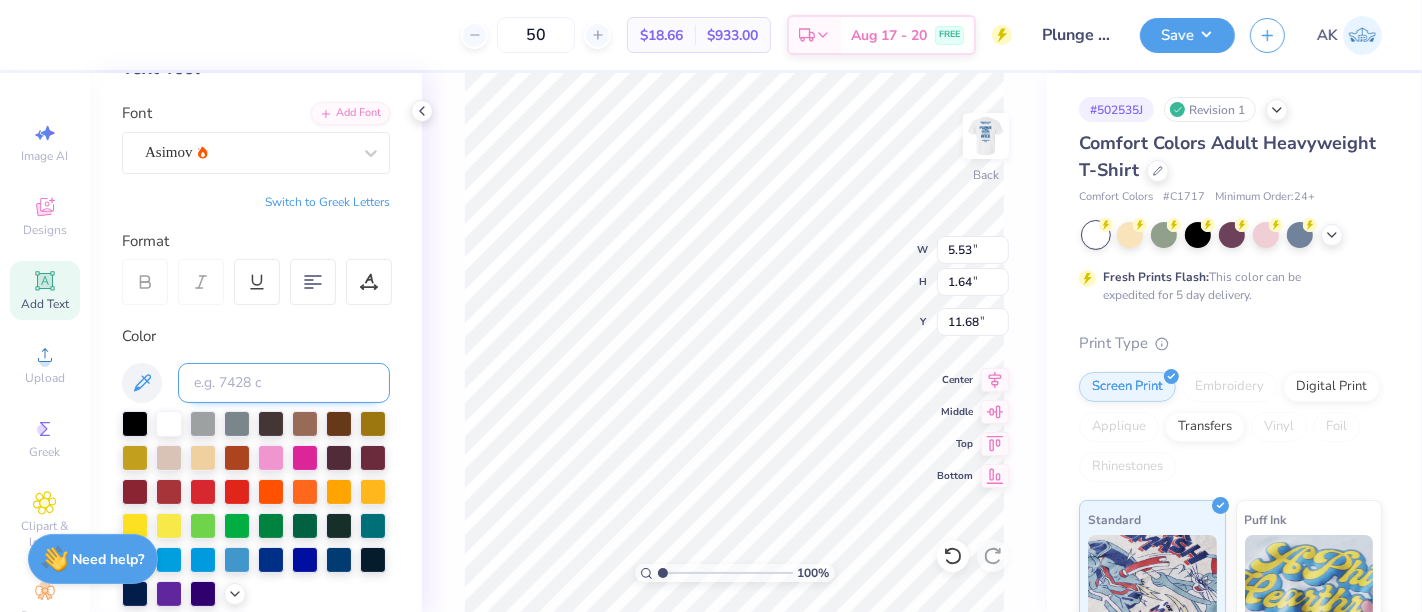 click at bounding box center (284, 383) 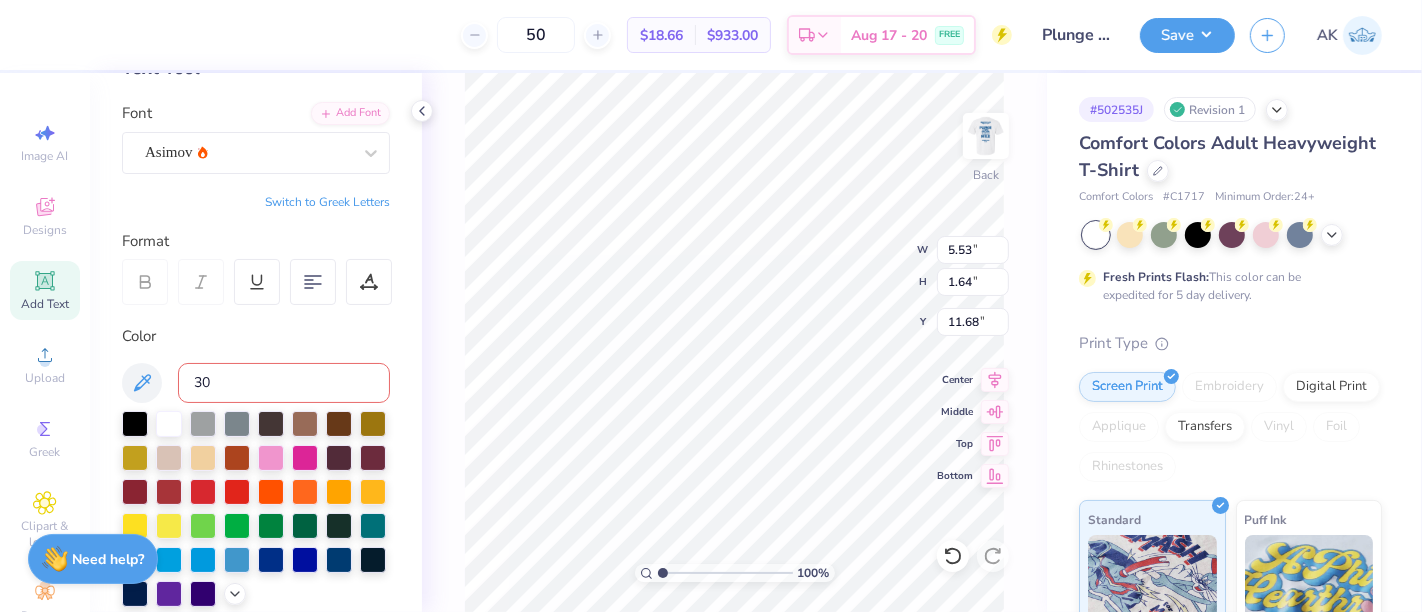 type on "301" 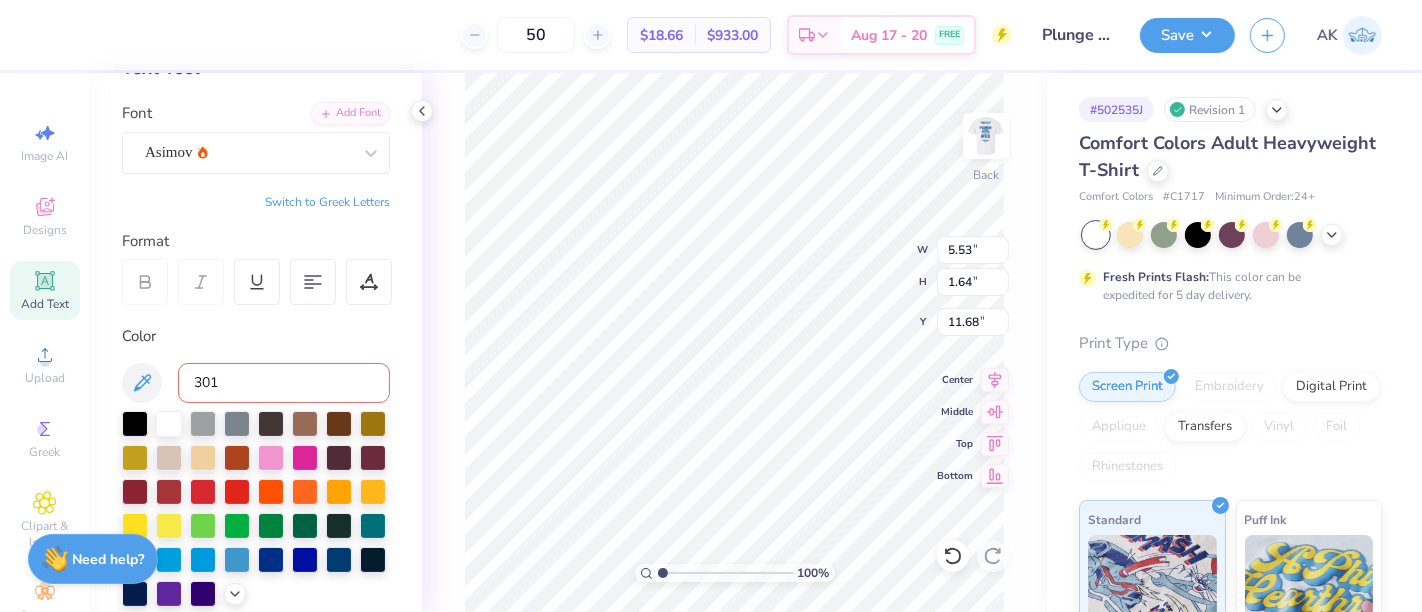 type 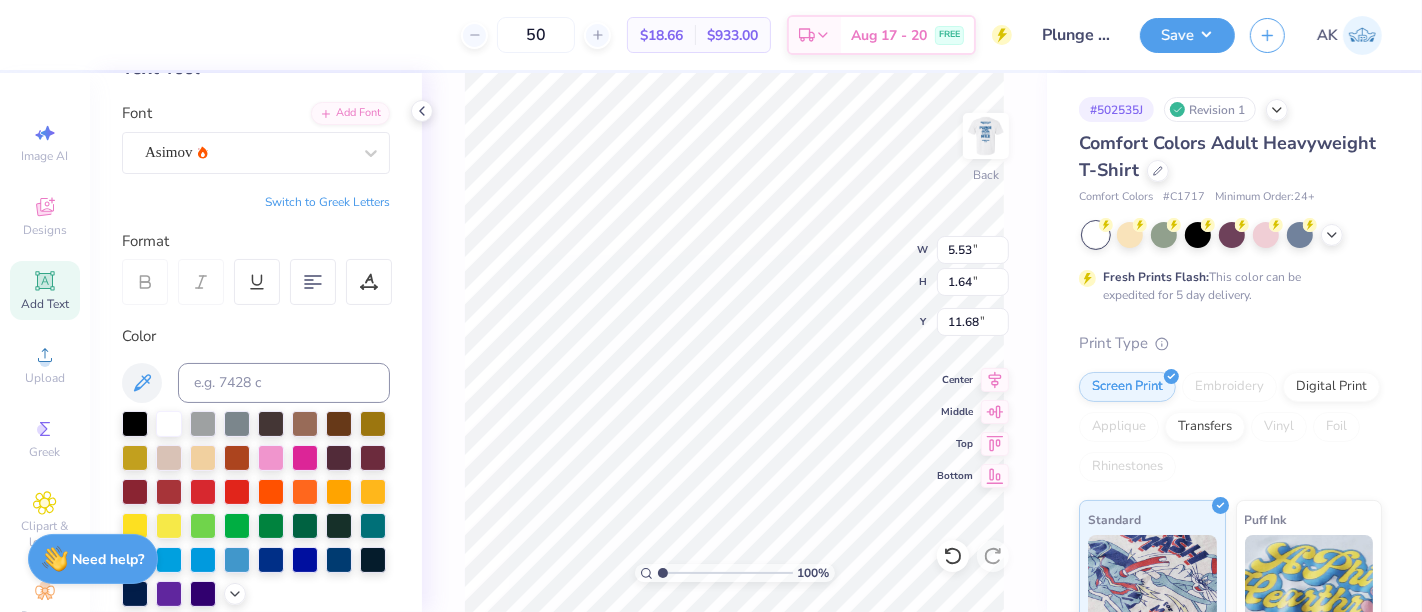 scroll, scrollTop: 18, scrollLeft: 2, axis: both 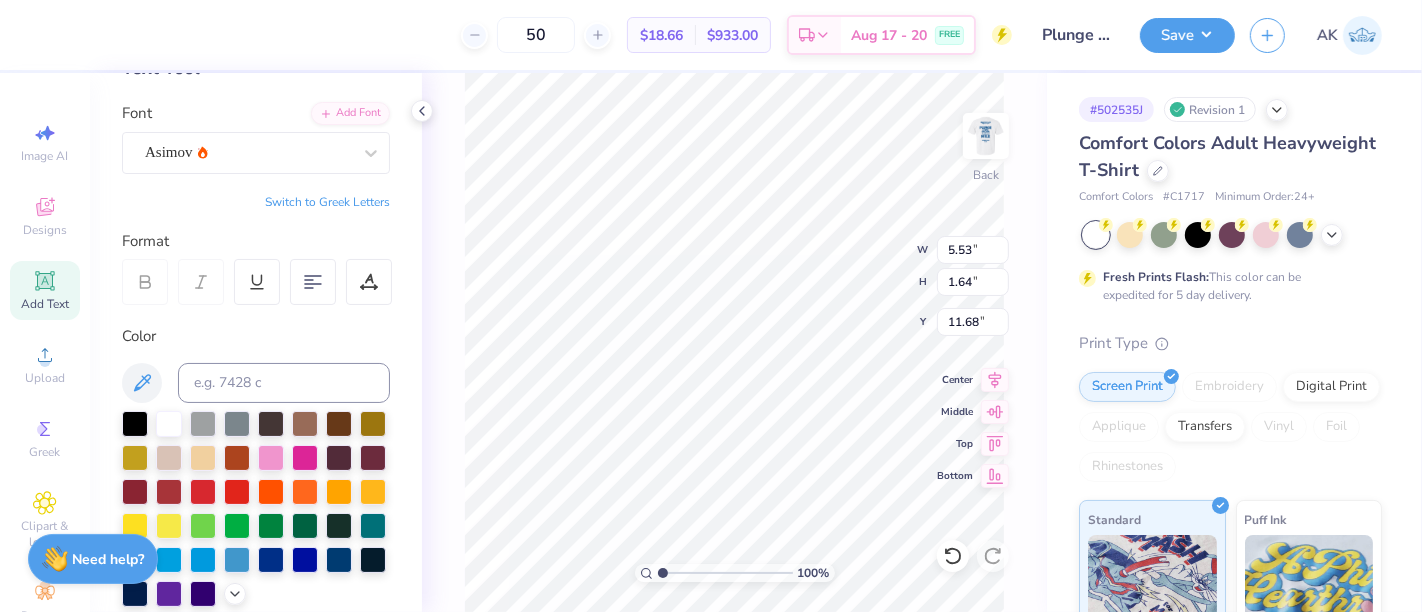 type on "PLUNGE MILE" 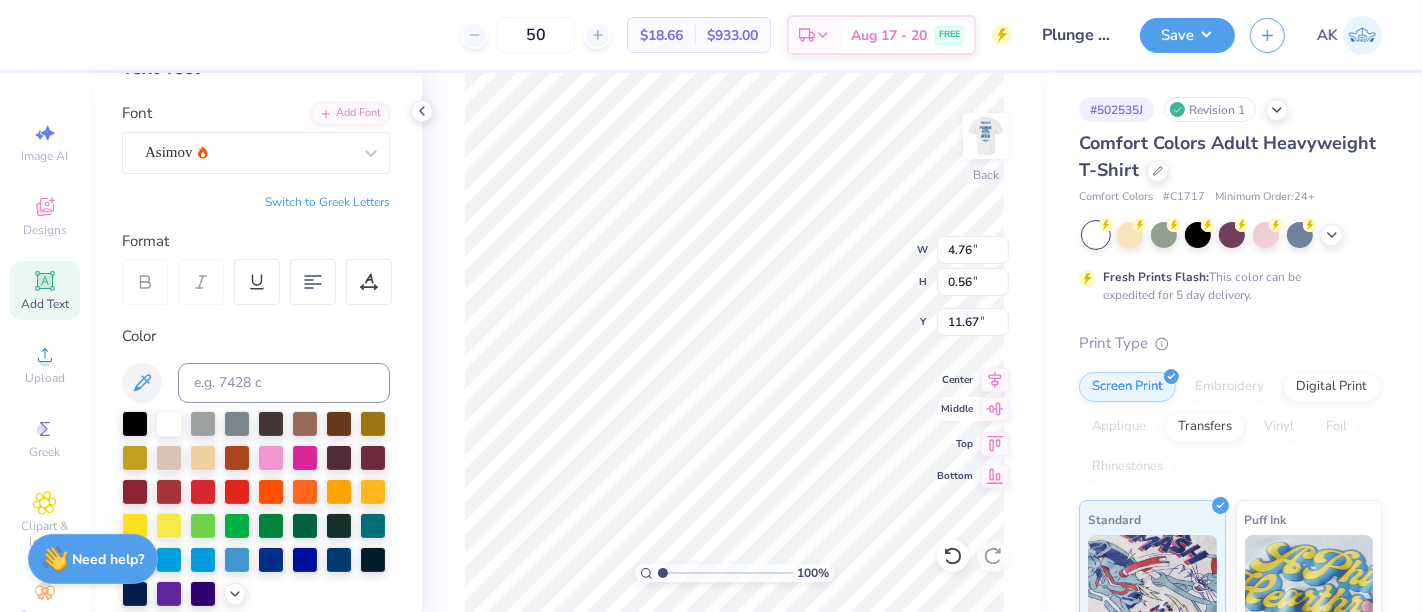 type on "4.76" 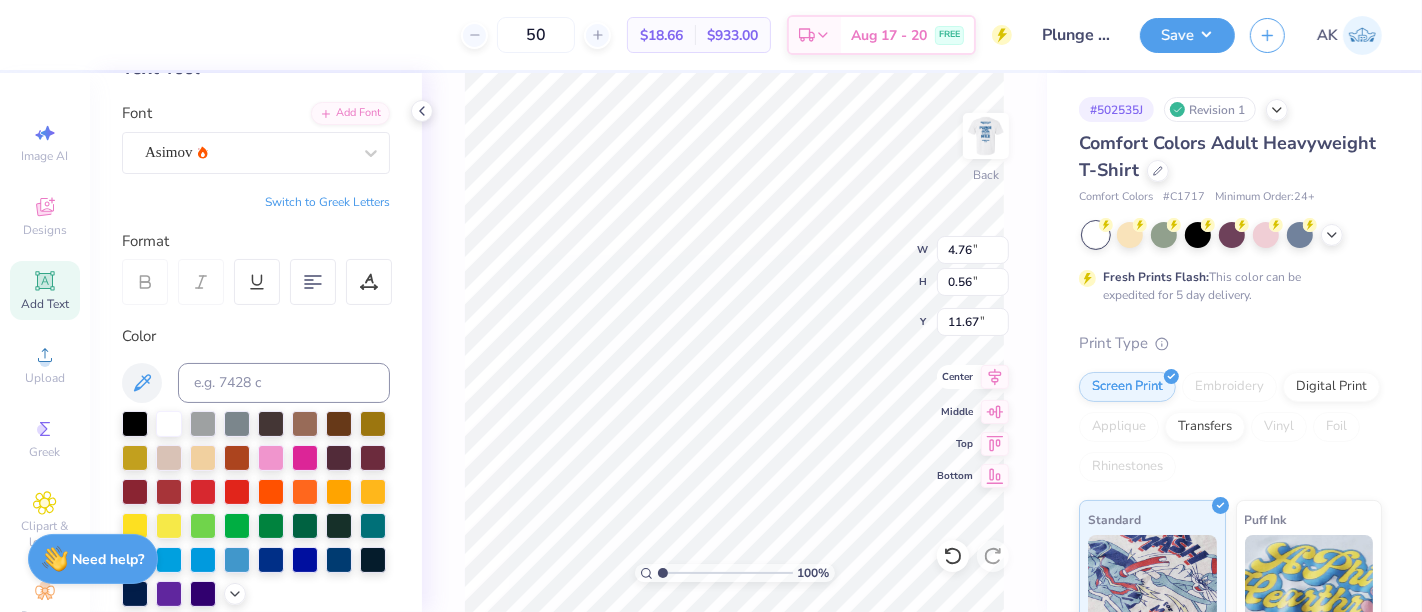 click 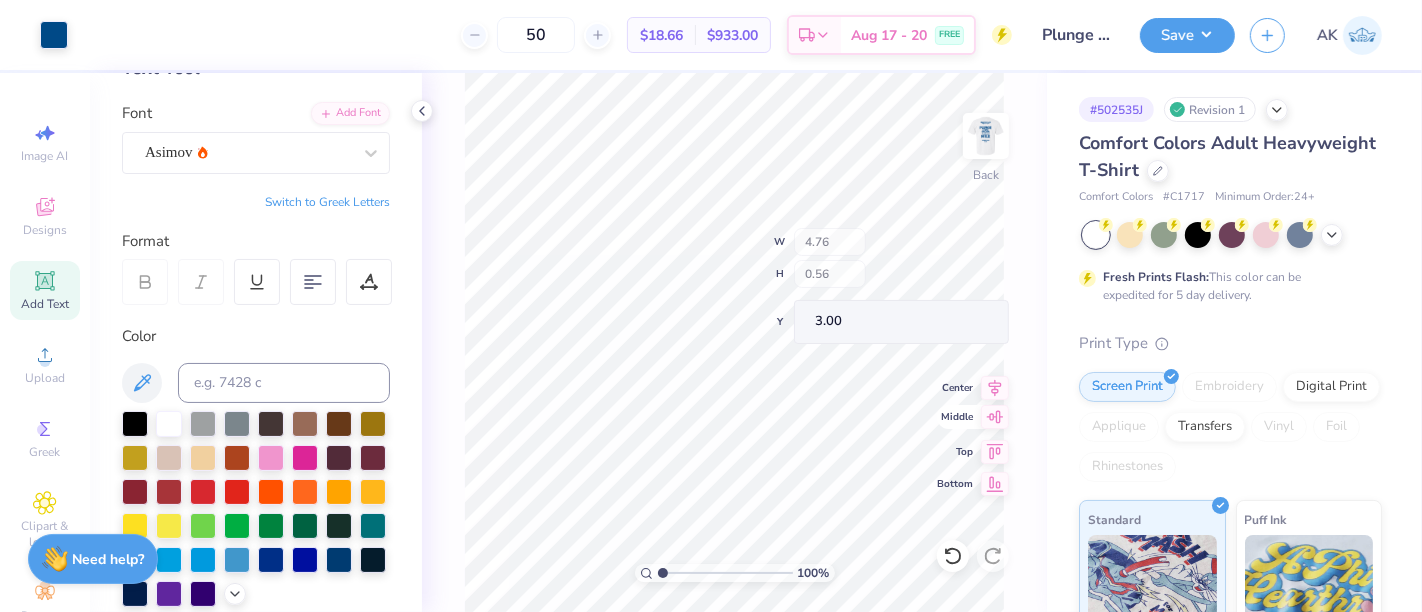 type on "3.00" 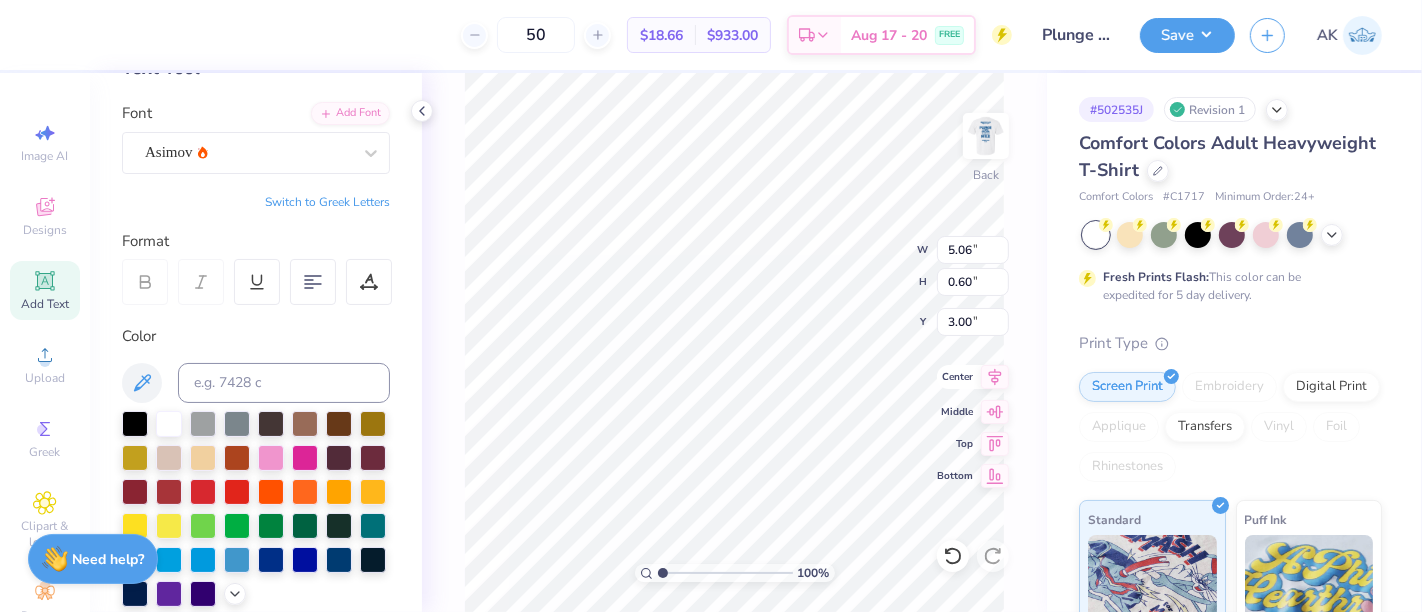type on "5.06" 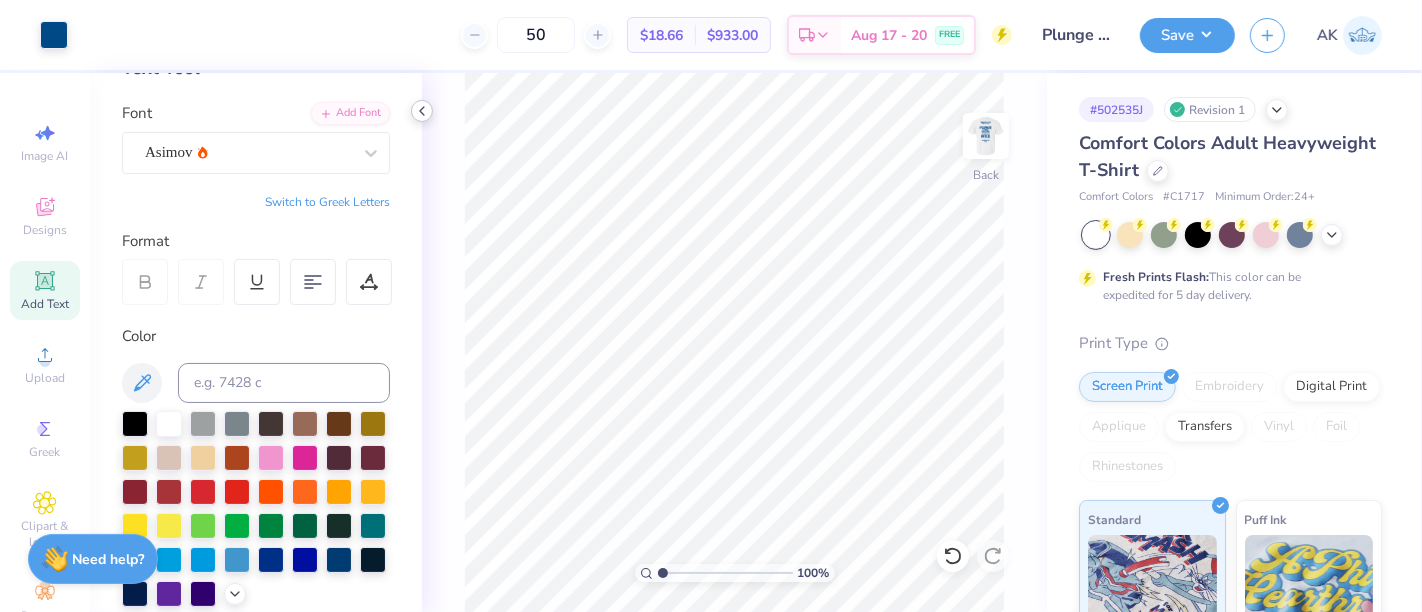 click 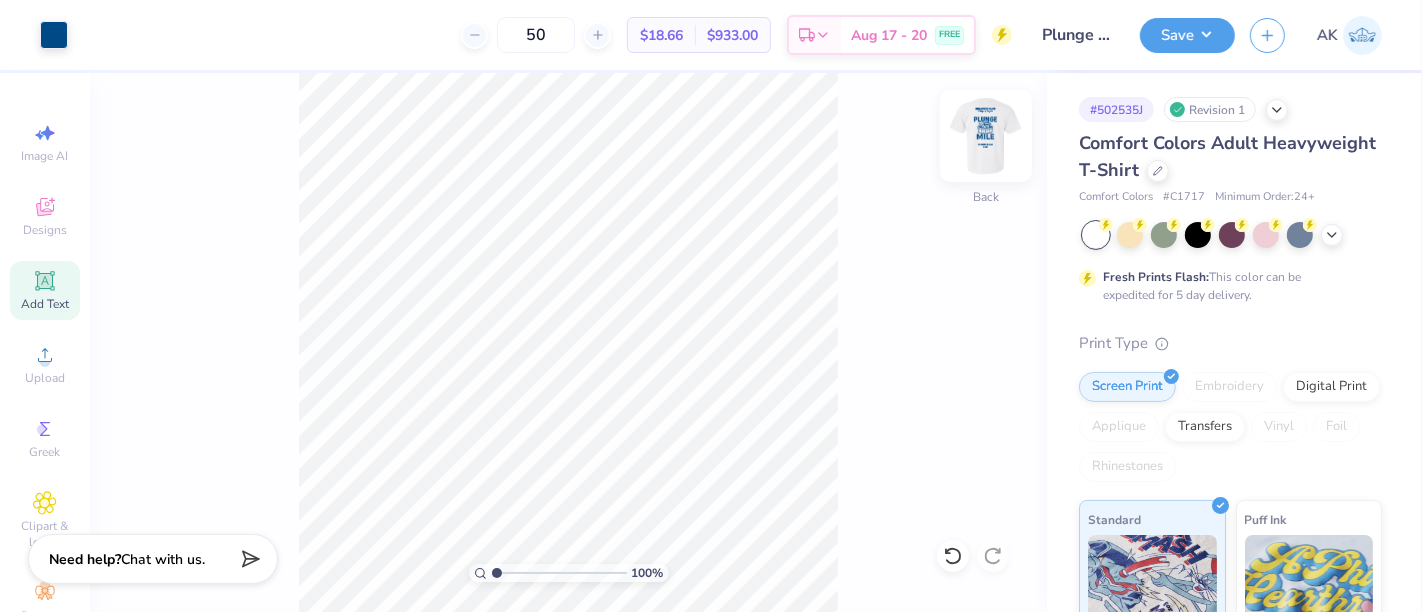 click at bounding box center (986, 136) 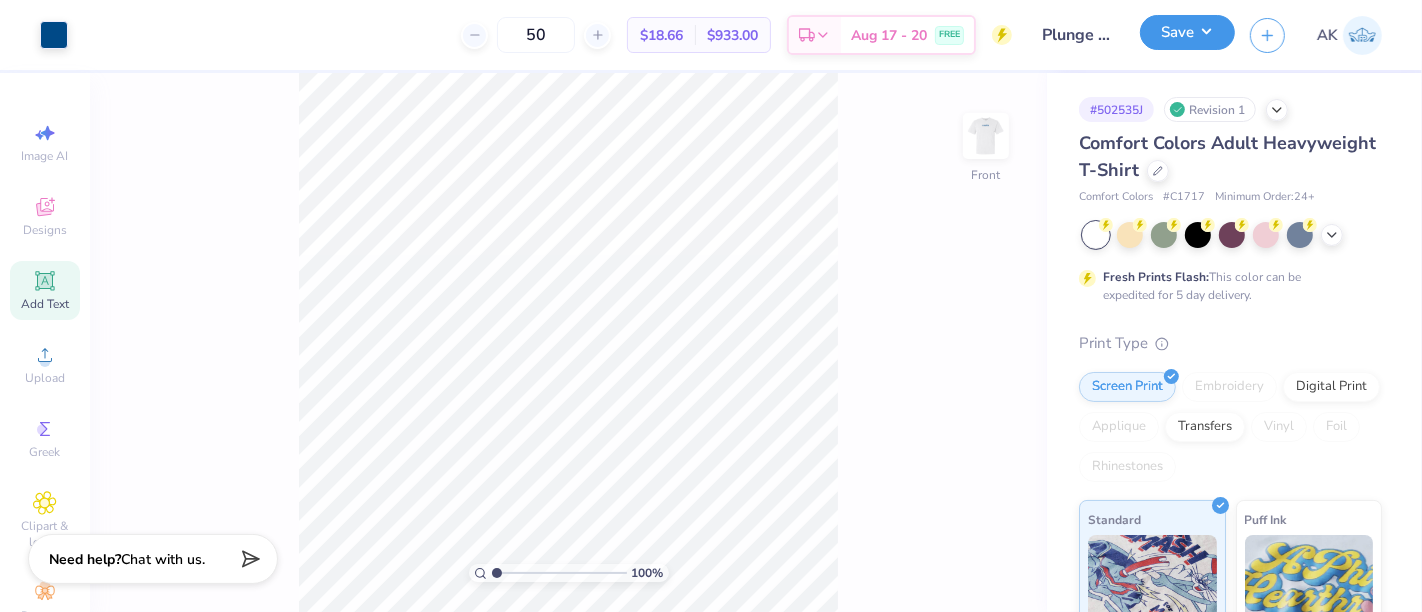 click on "Save" at bounding box center [1187, 32] 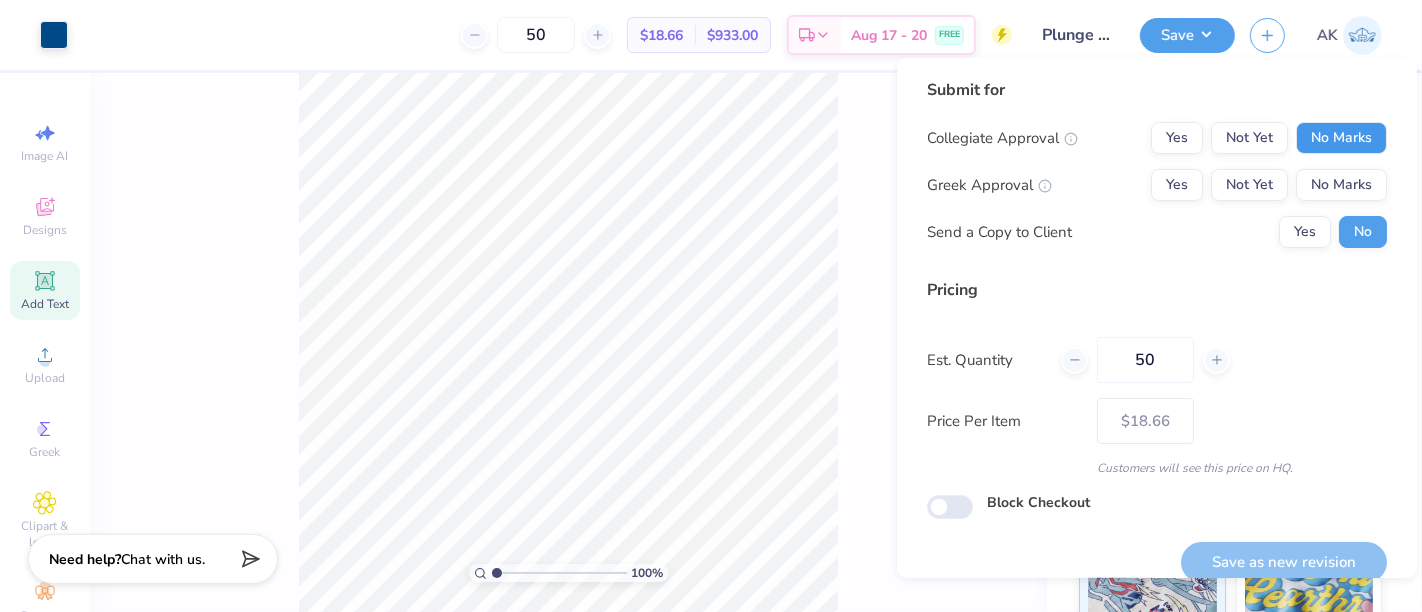 click on "No Marks" at bounding box center (1341, 138) 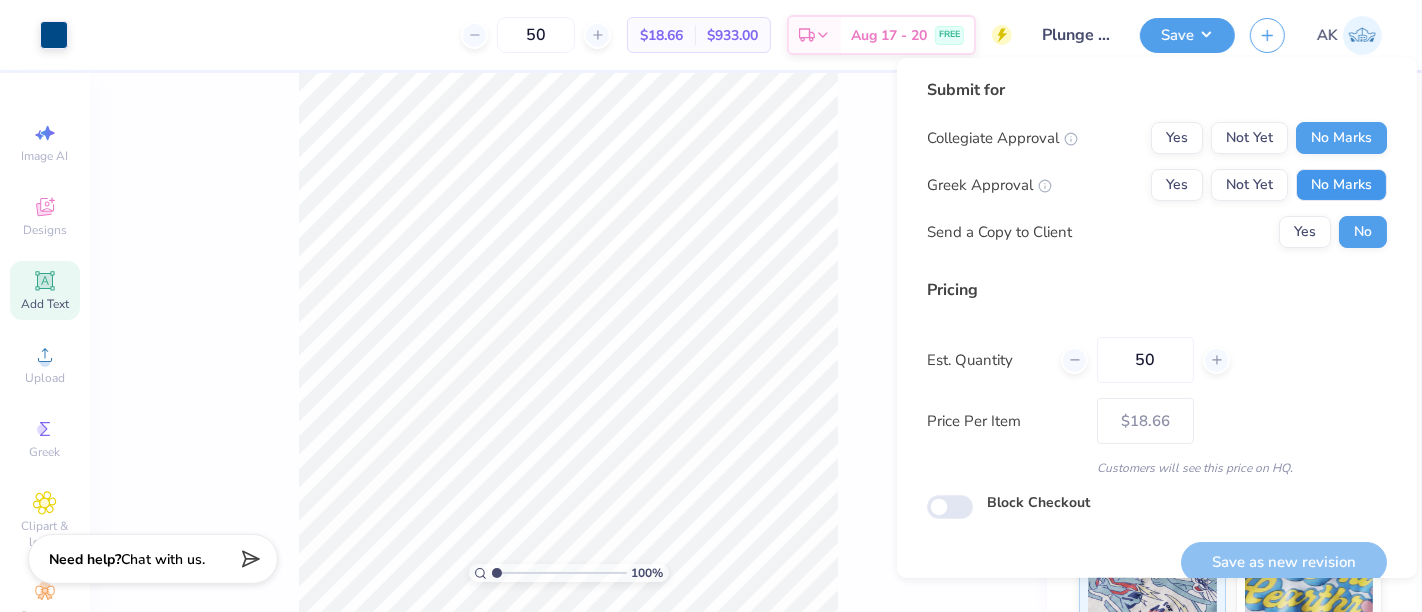 click on "No Marks" at bounding box center [1341, 185] 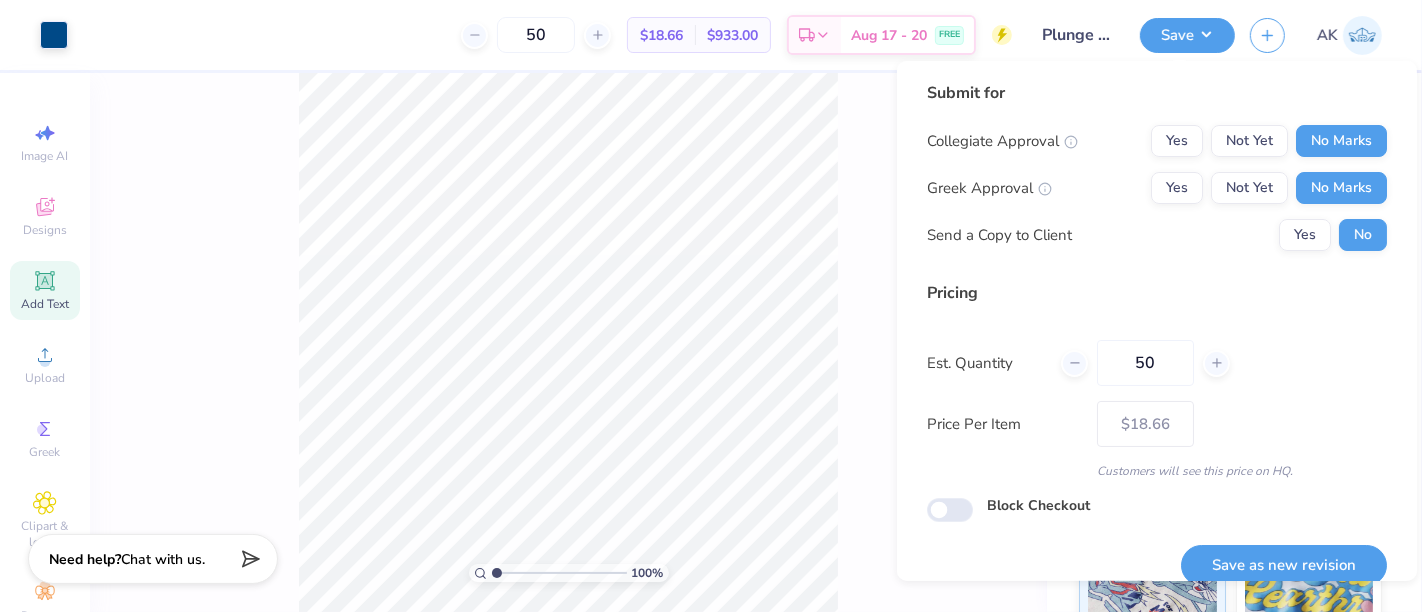 scroll, scrollTop: 22, scrollLeft: 0, axis: vertical 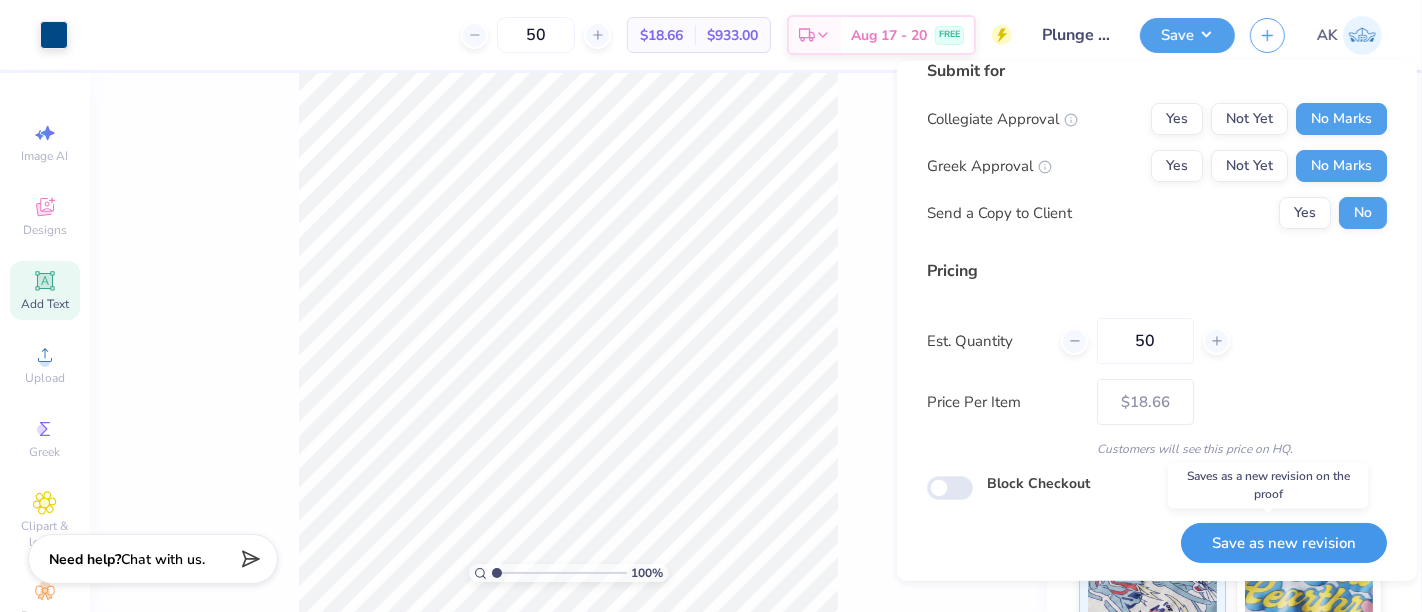click on "Save as new revision" at bounding box center (1284, 543) 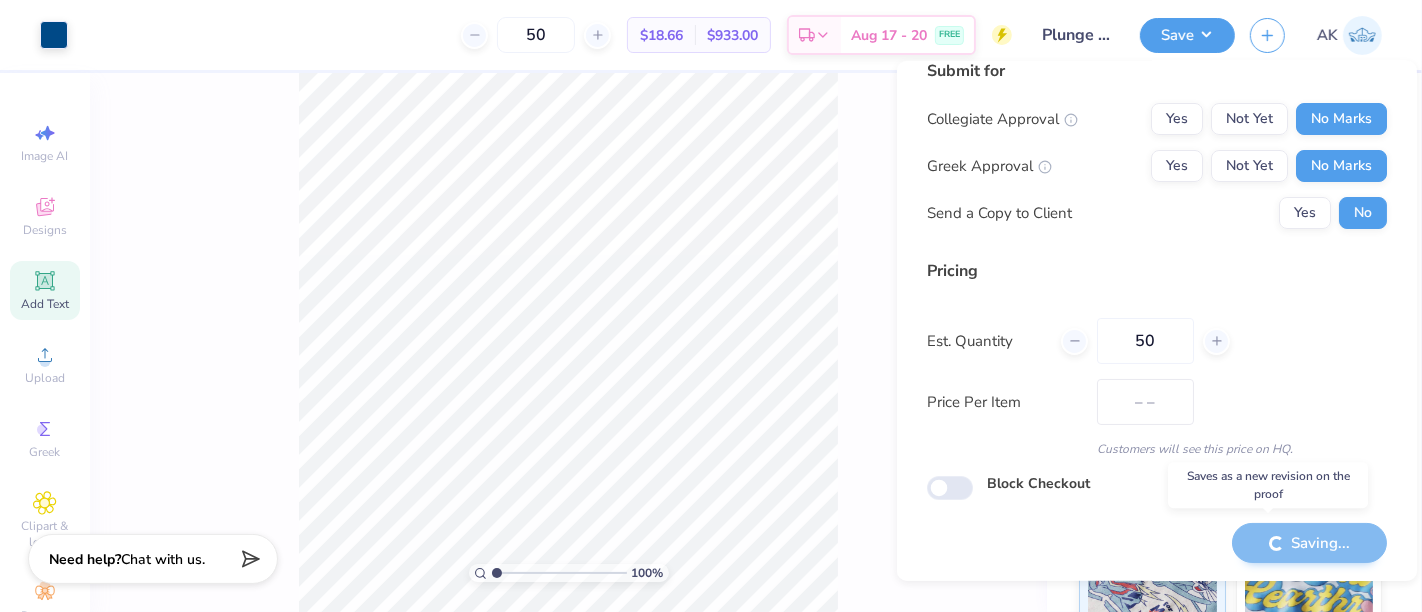 type on "$18.66" 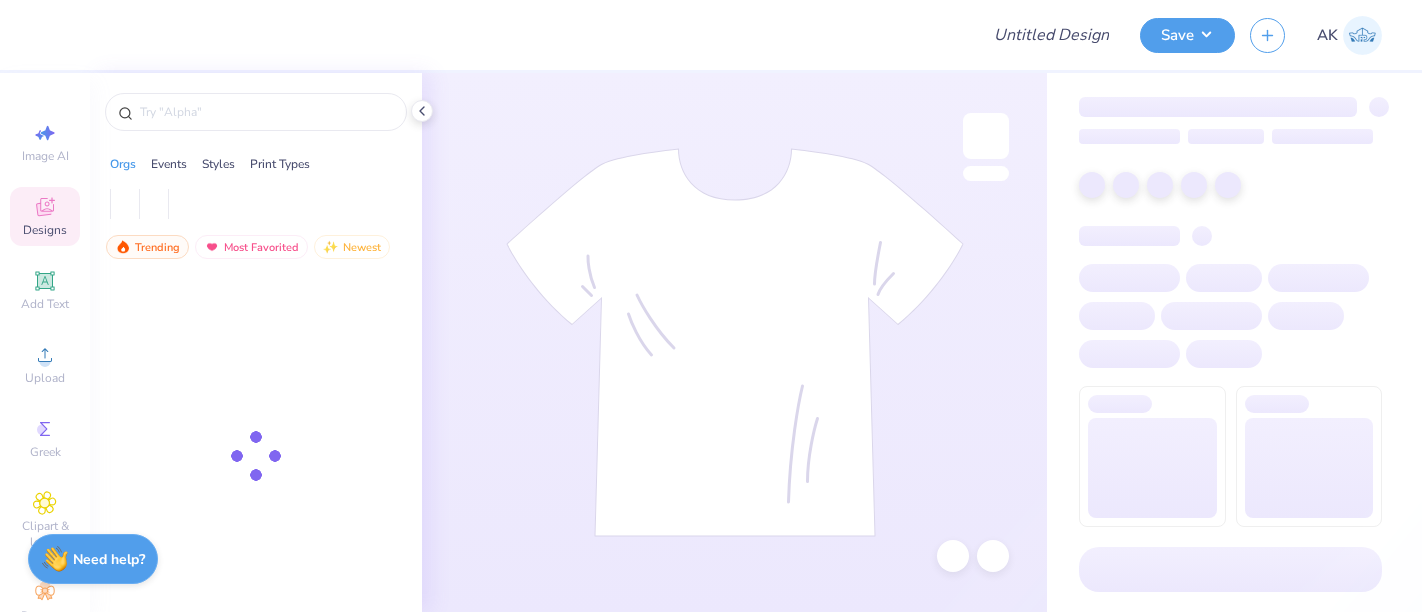 scroll, scrollTop: 0, scrollLeft: 0, axis: both 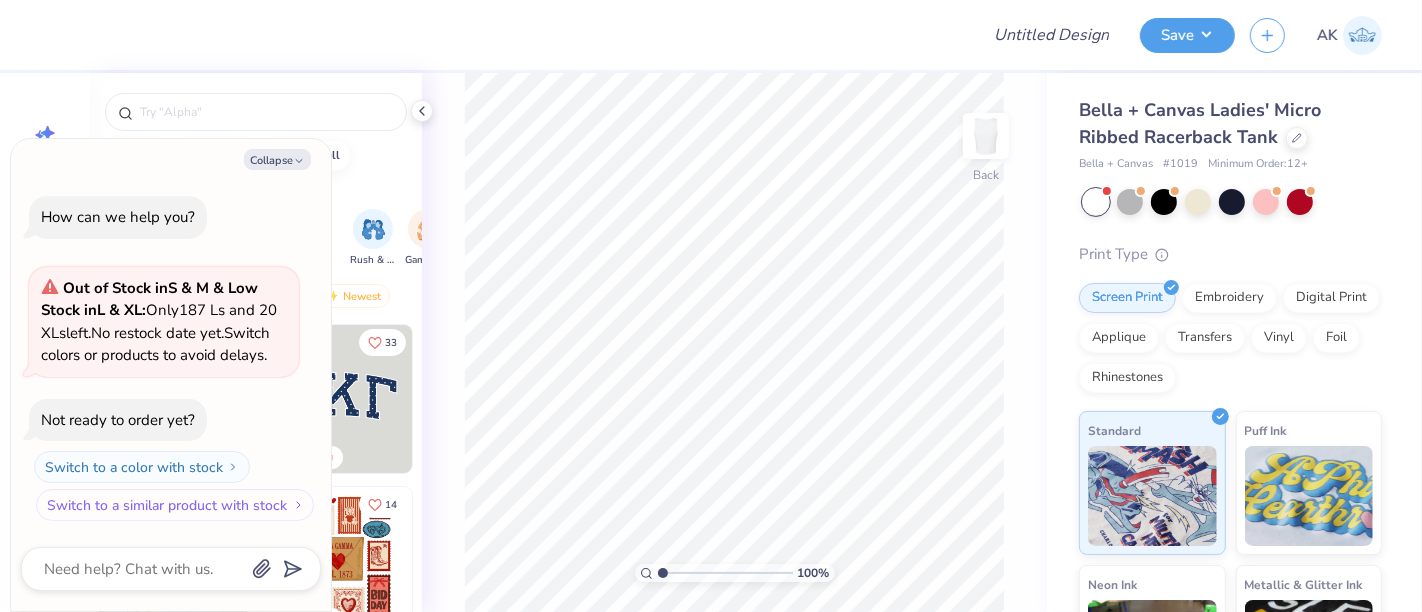 click on "Switch to a similar product with stock" at bounding box center [175, 505] 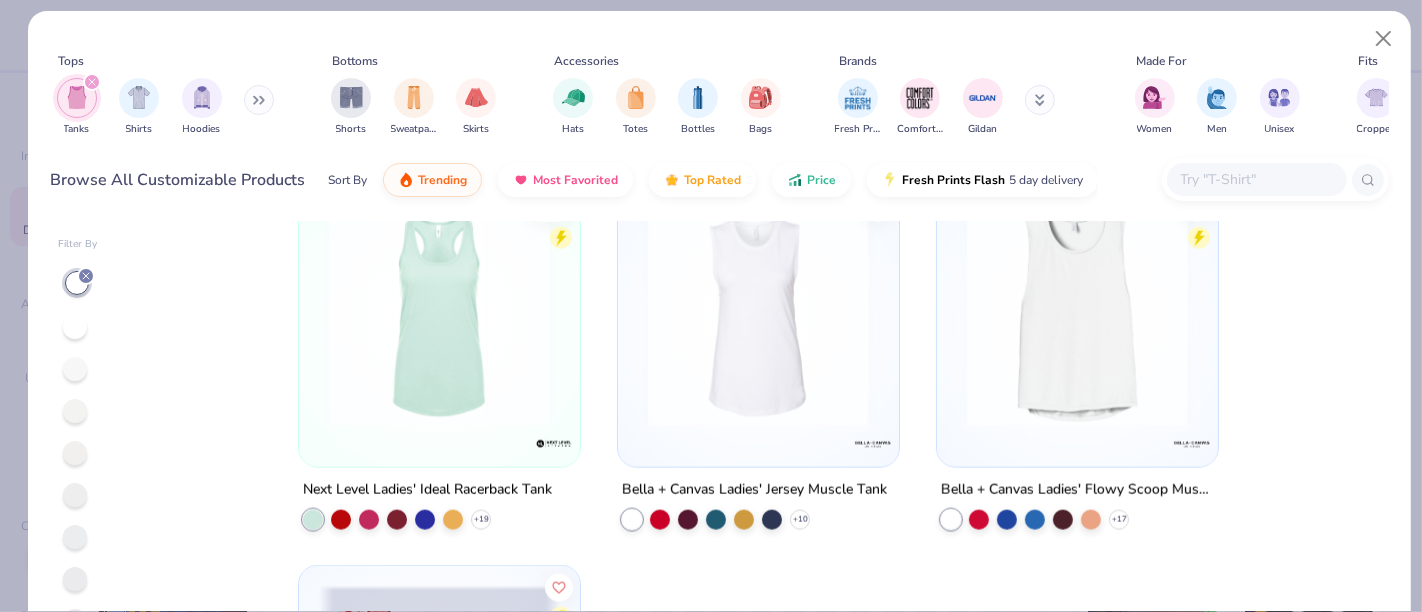 scroll, scrollTop: 2337, scrollLeft: 0, axis: vertical 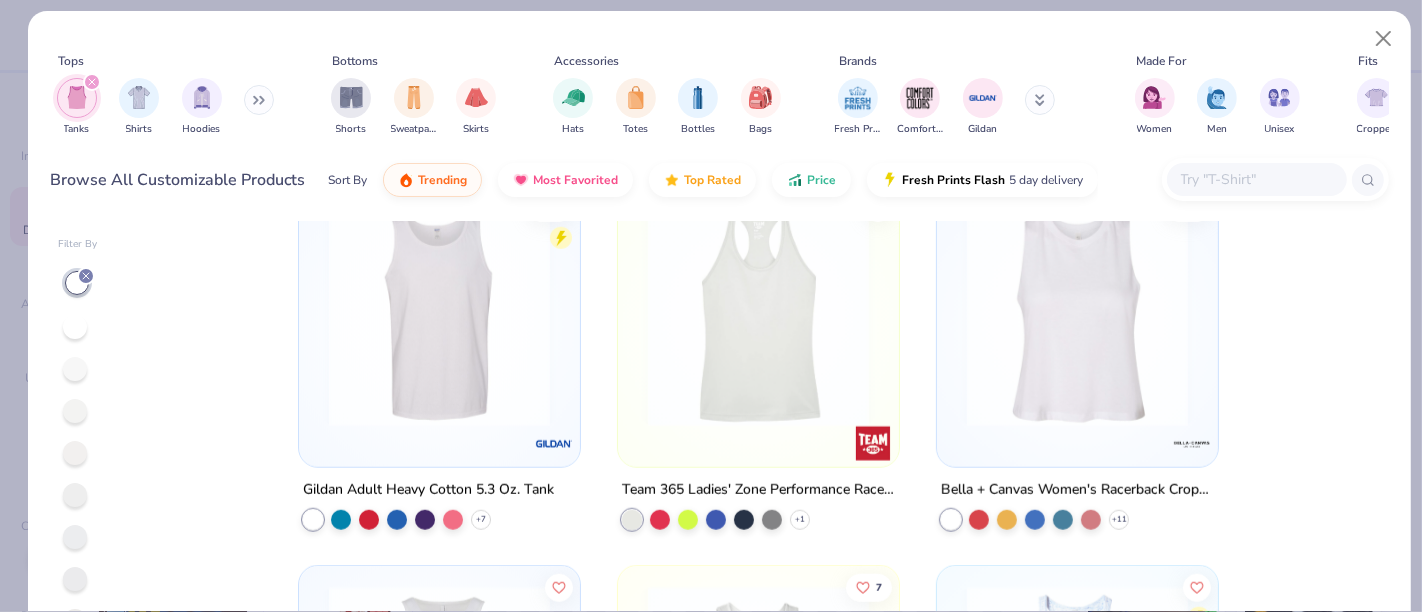 click on "Bella + Canvas Women's Racerback Cropped Tank" at bounding box center [1077, 490] 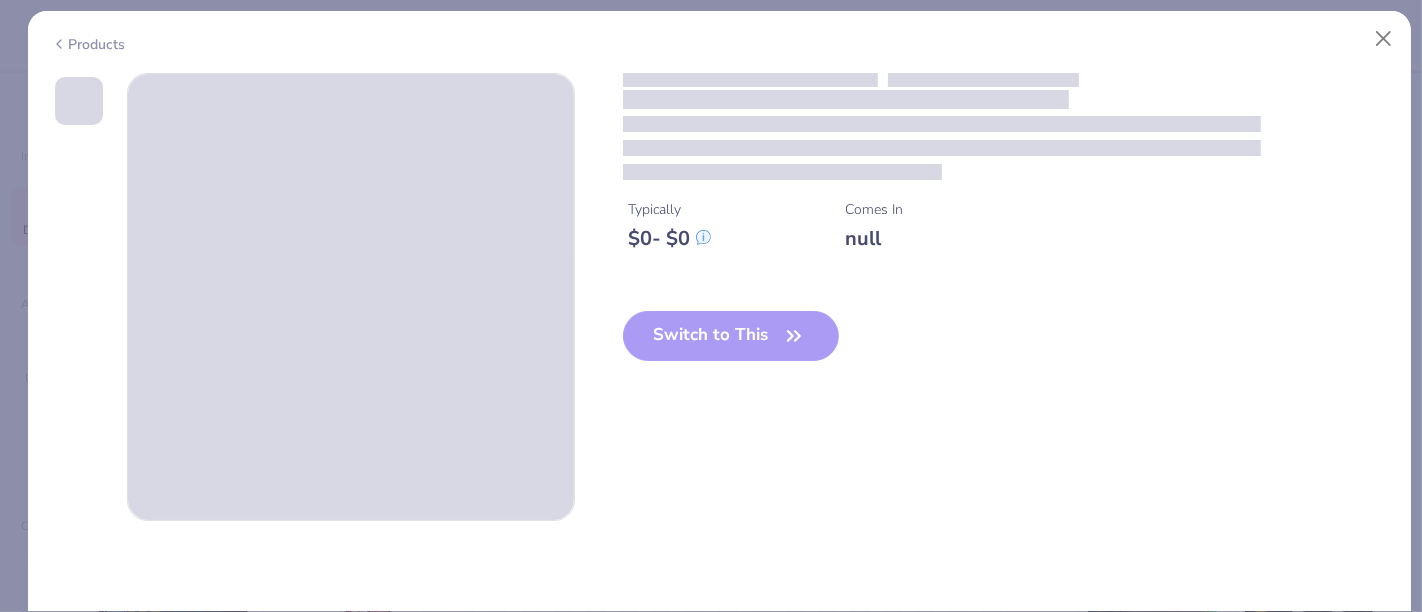 type on "x" 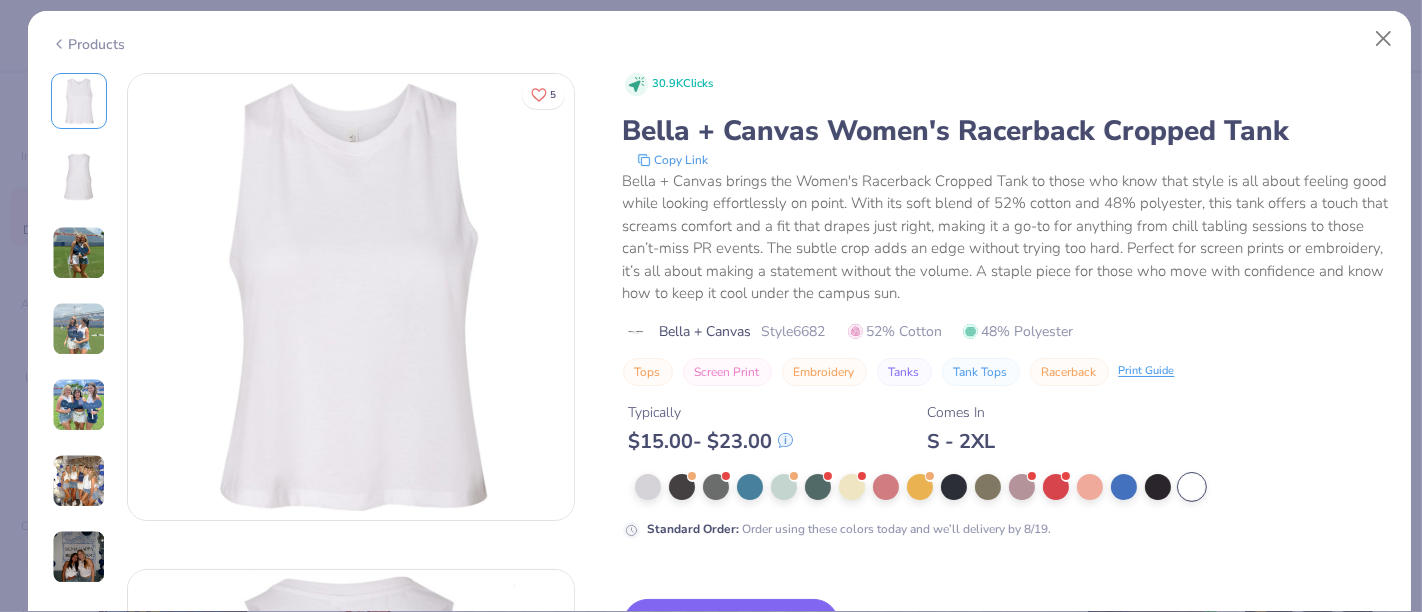 click on "Copy Link" at bounding box center (673, 160) 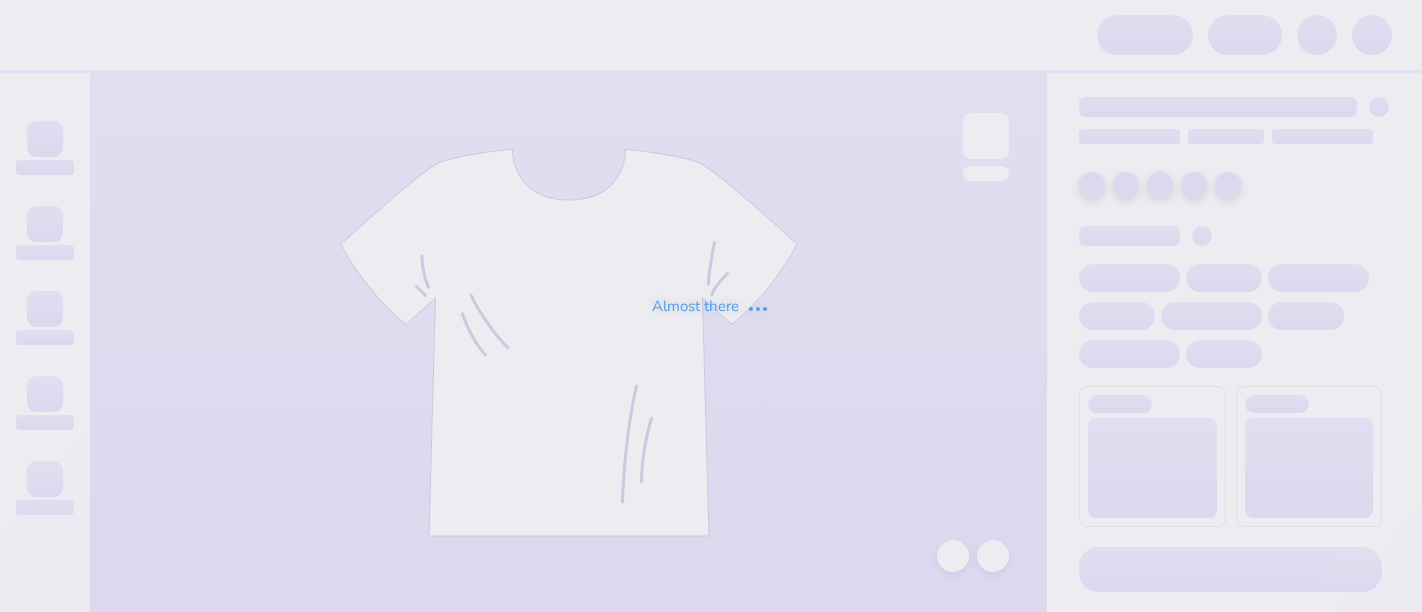 scroll, scrollTop: 0, scrollLeft: 0, axis: both 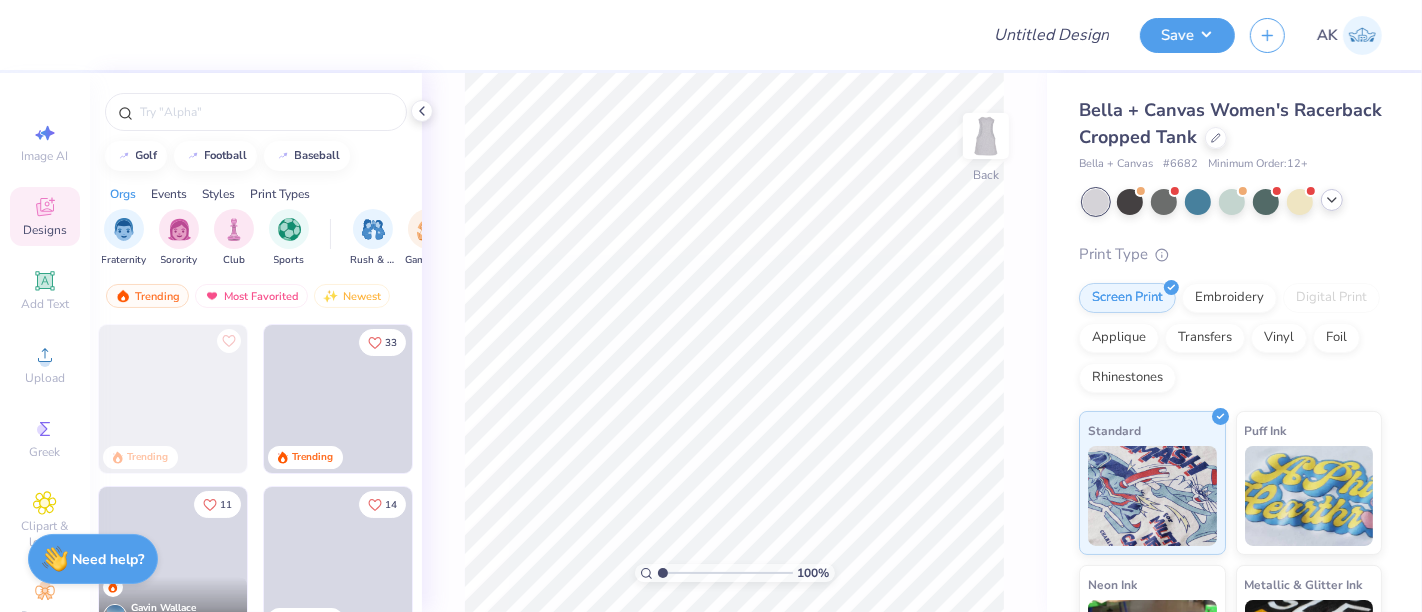 click 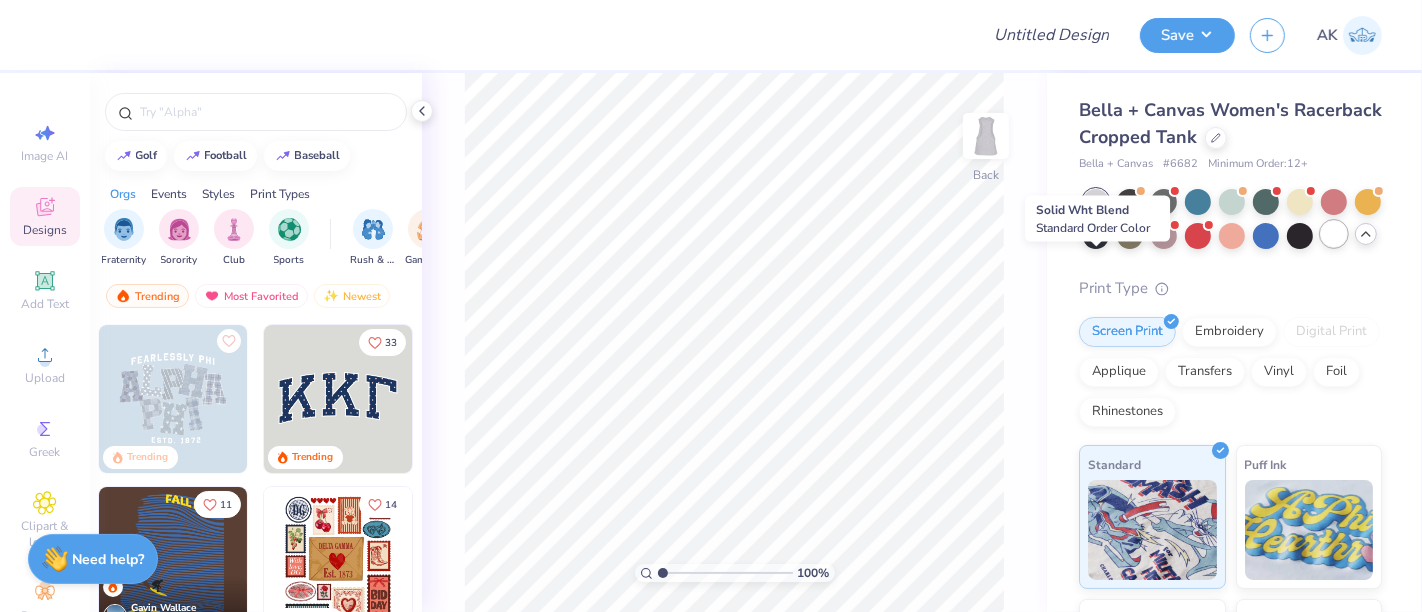 click at bounding box center (1334, 234) 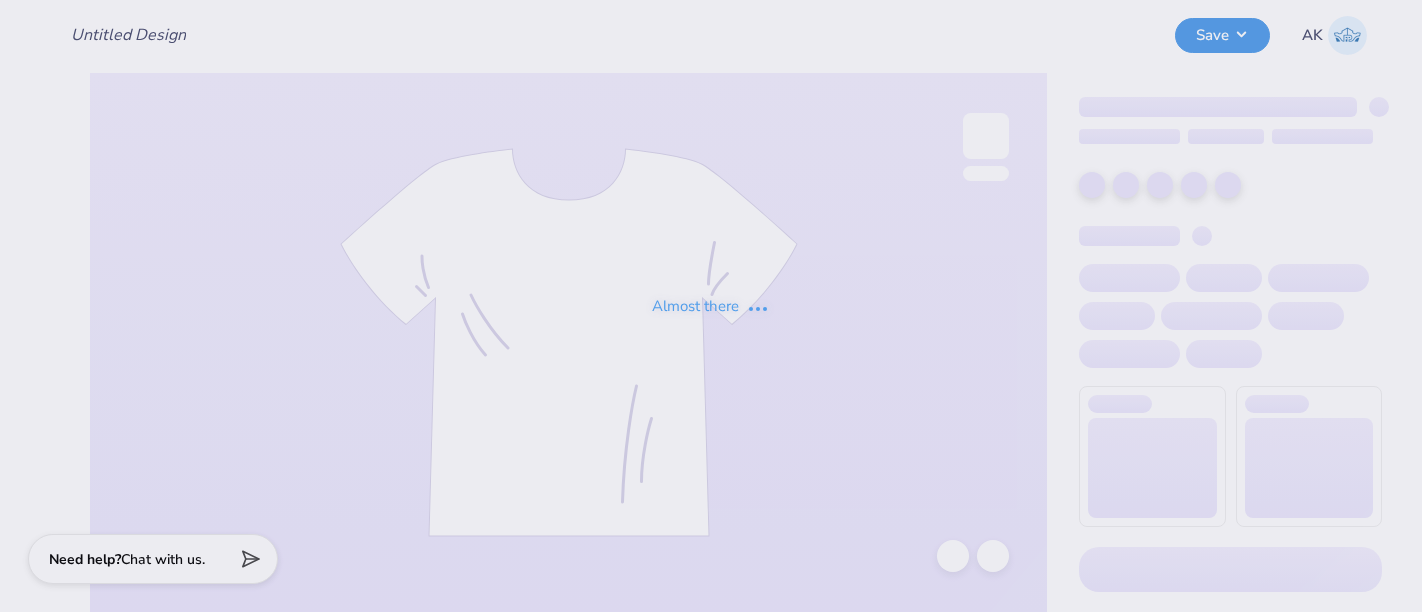 type on "Plunge Mile" 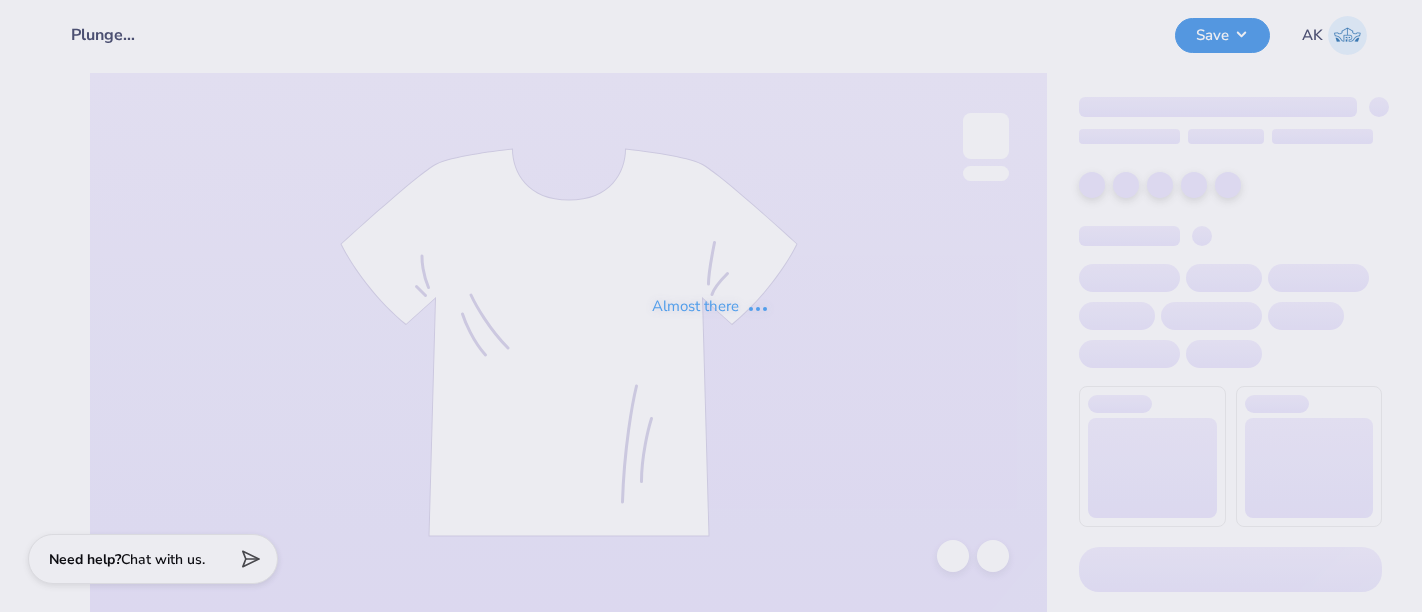 scroll, scrollTop: 0, scrollLeft: 0, axis: both 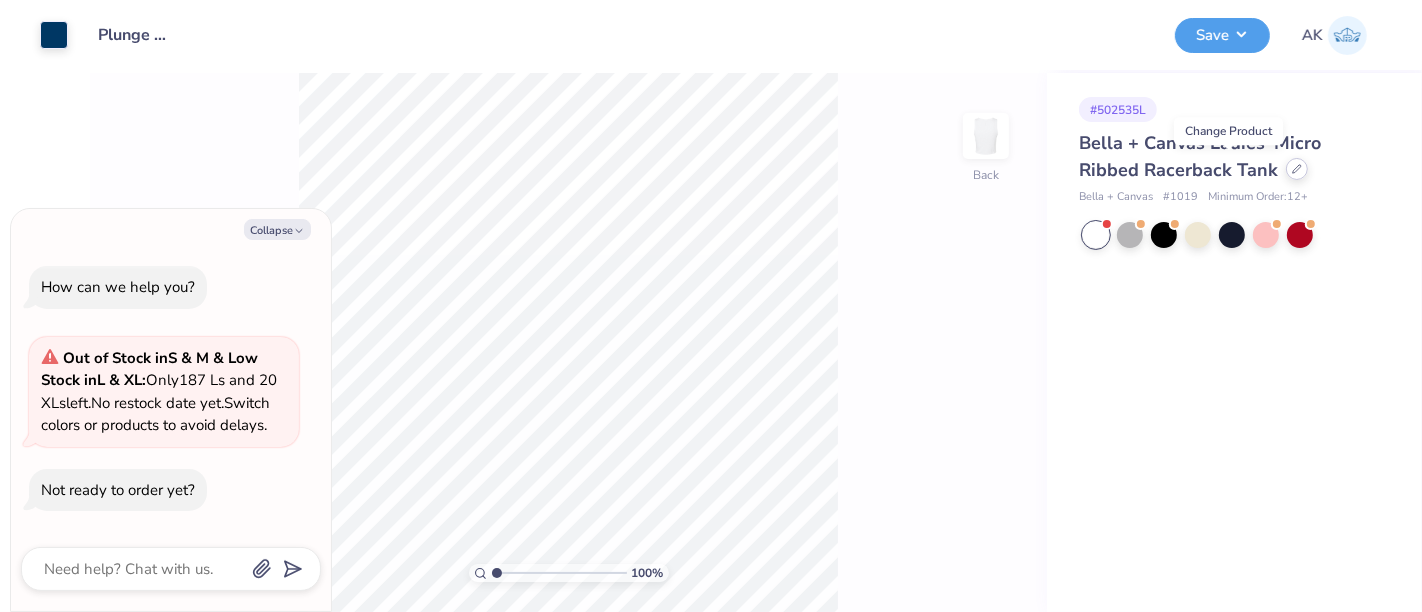 click 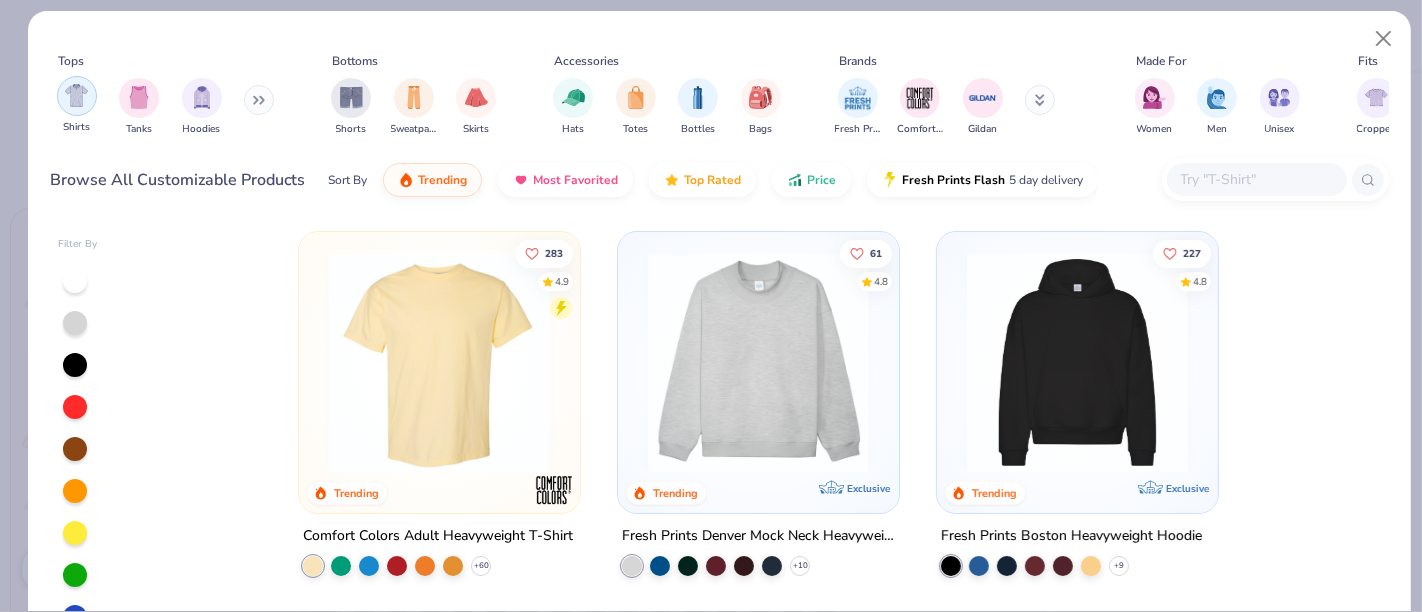 click at bounding box center [139, 98] 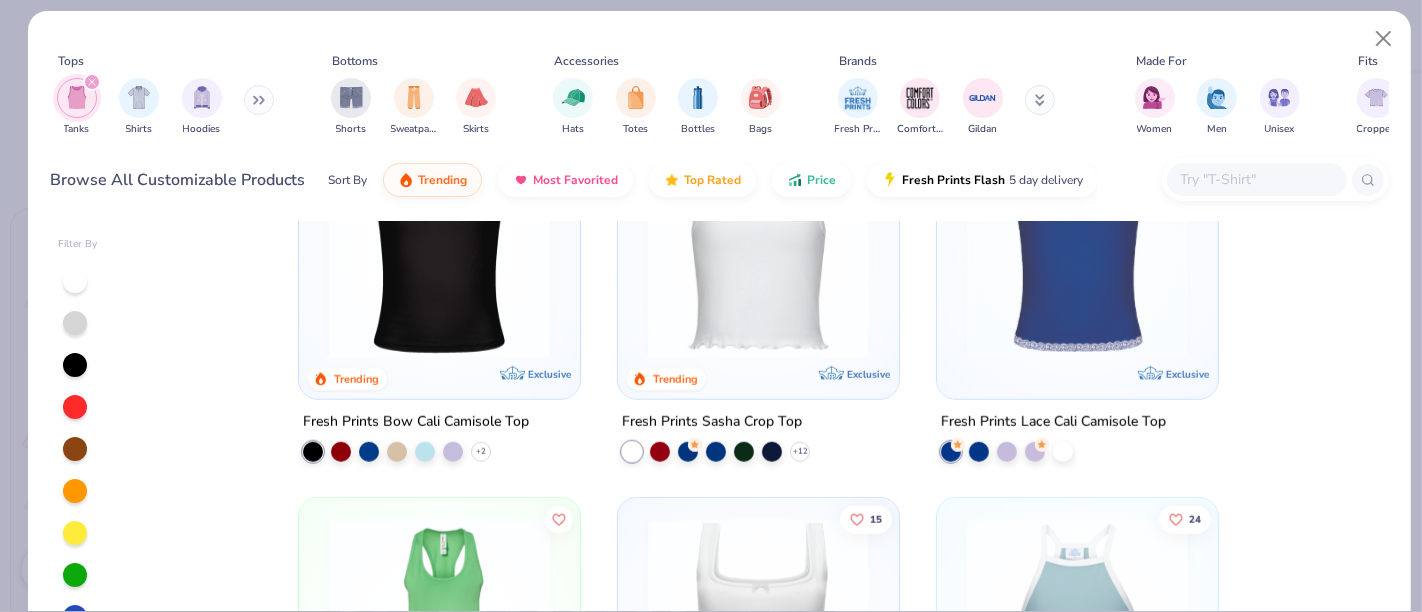 scroll, scrollTop: 1666, scrollLeft: 0, axis: vertical 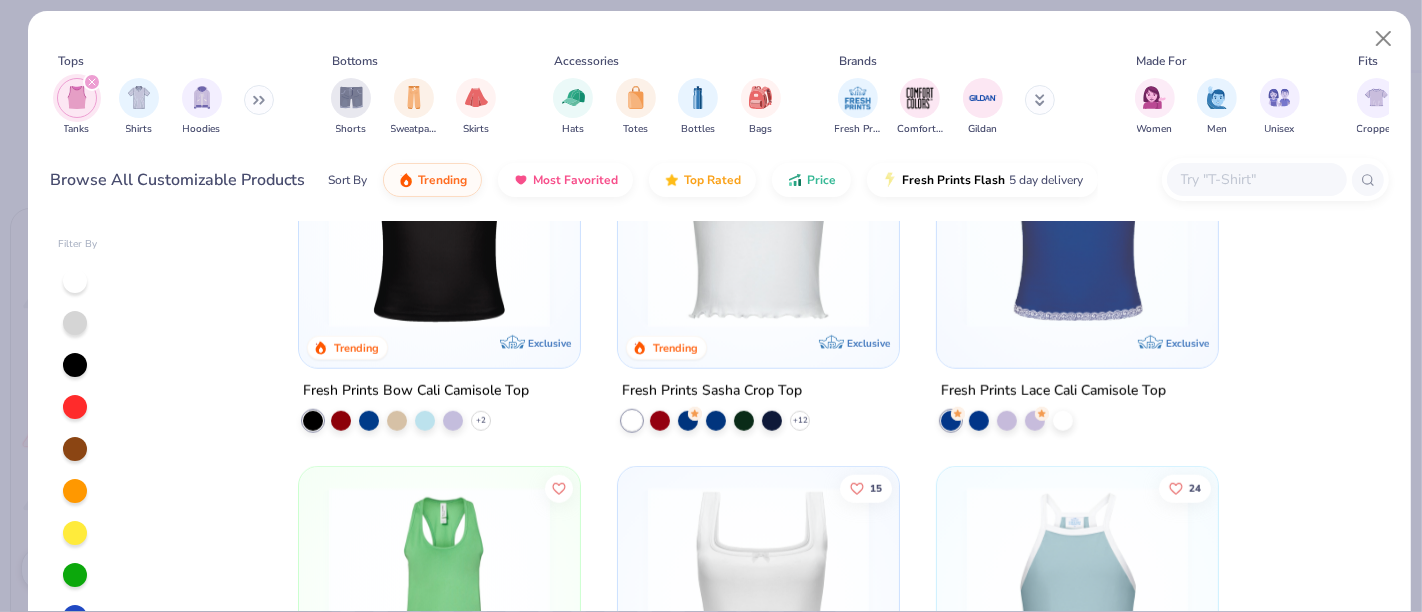 click at bounding box center (758, 217) 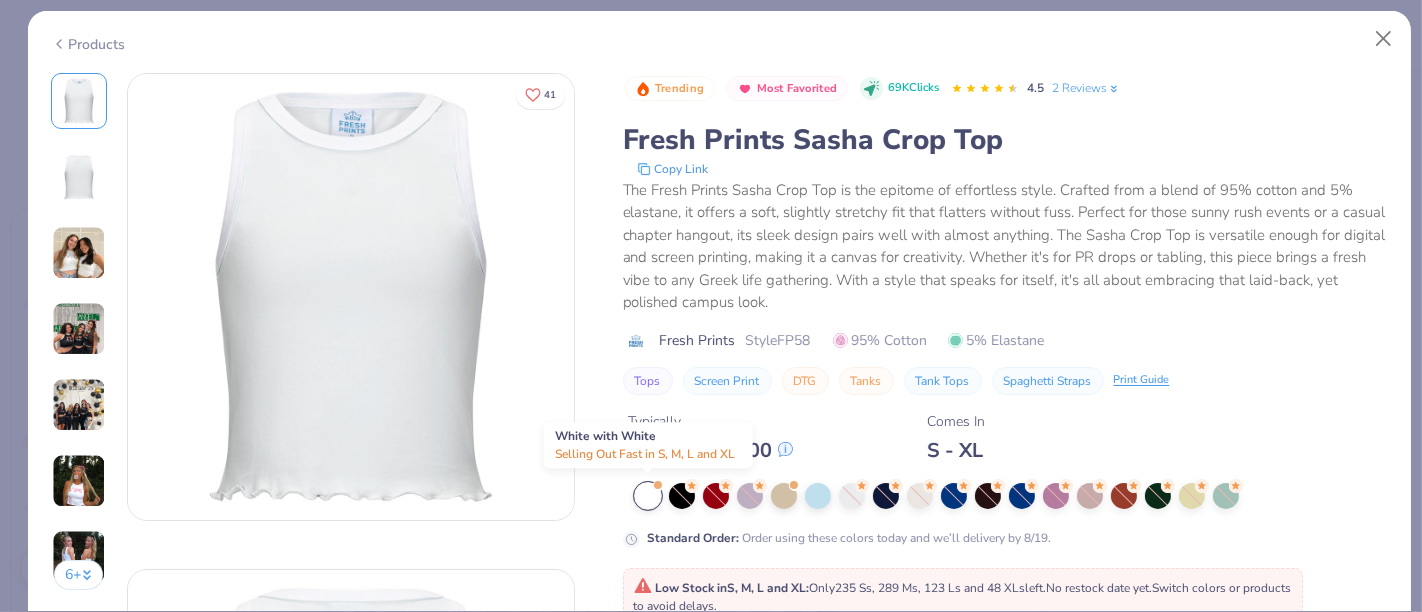 click at bounding box center [648, 496] 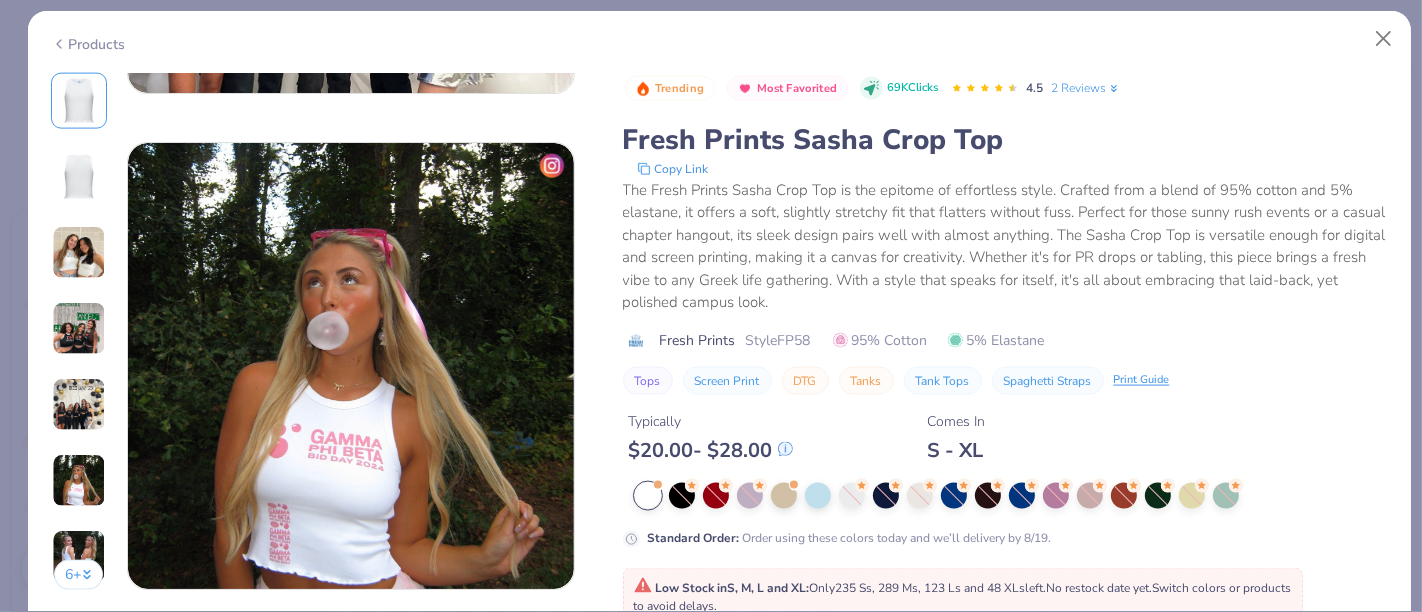 scroll, scrollTop: 2444, scrollLeft: 0, axis: vertical 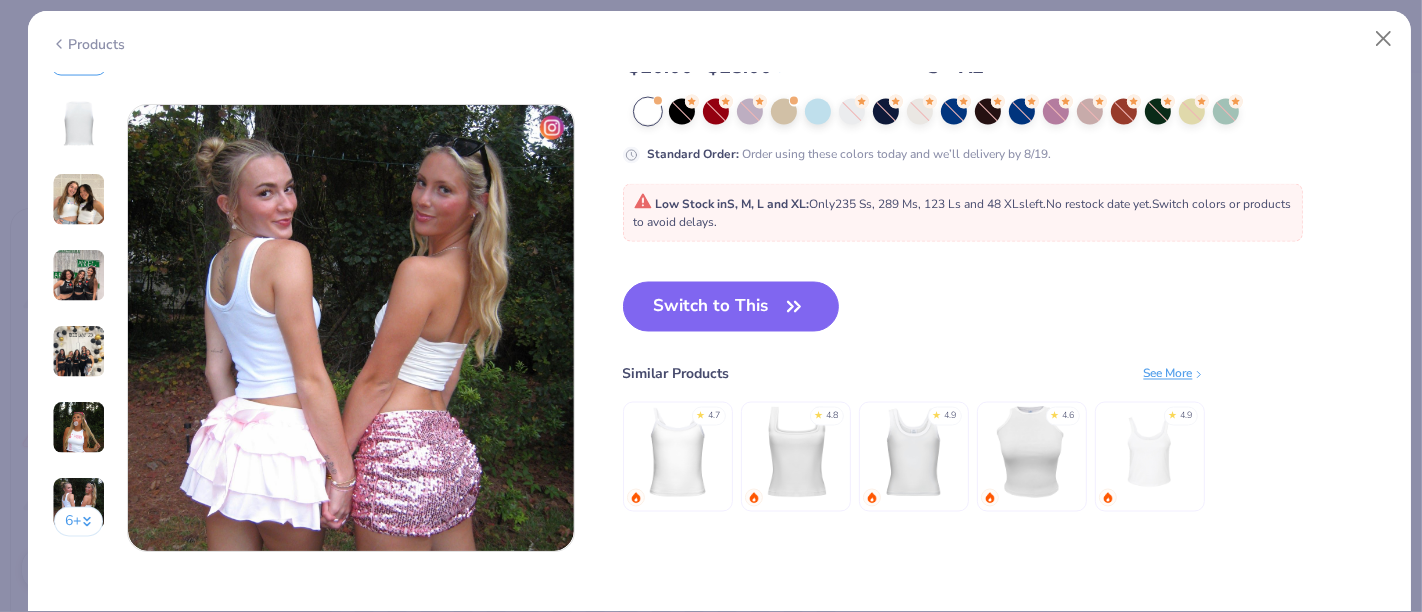 click at bounding box center [1031, 452] 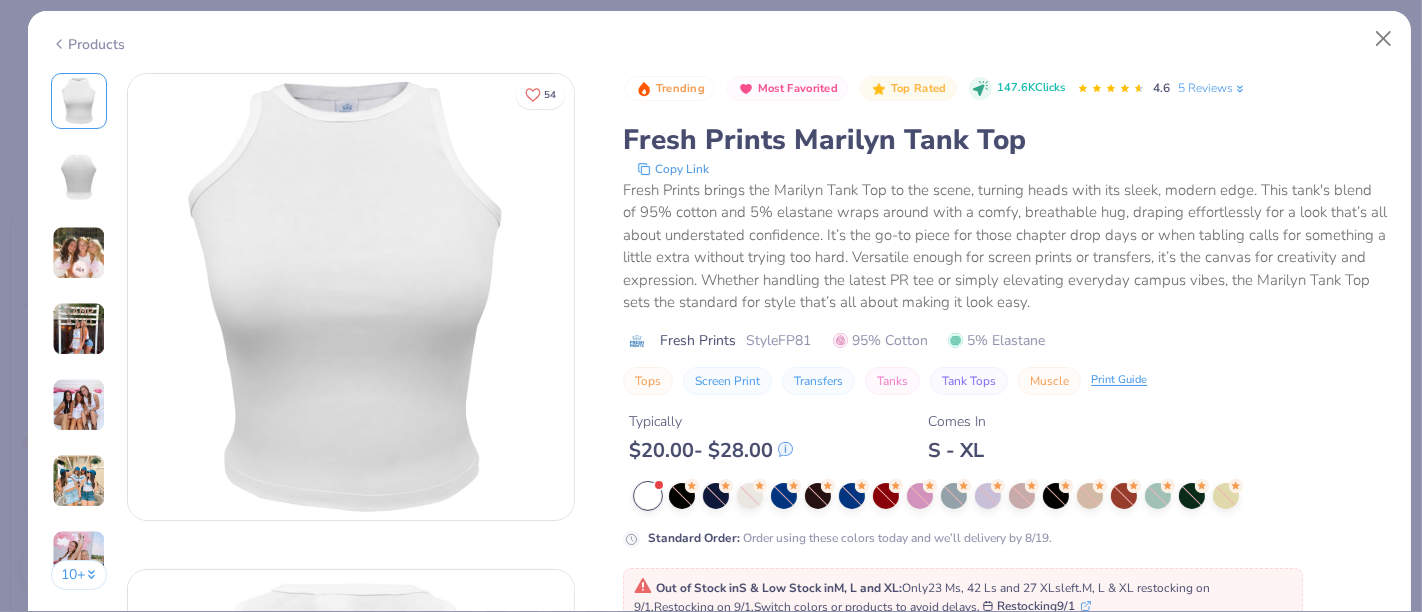 drag, startPoint x: 79, startPoint y: 38, endPoint x: 978, endPoint y: 272, distance: 928.9548 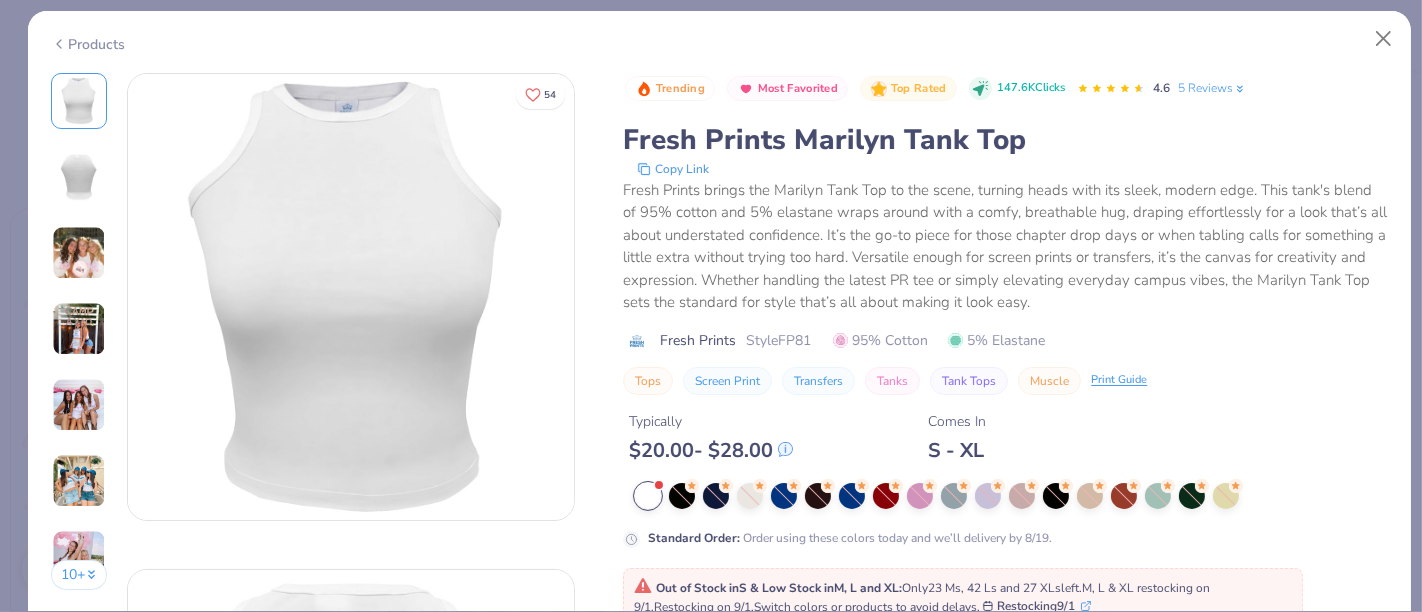 click on "Products" at bounding box center [88, 44] 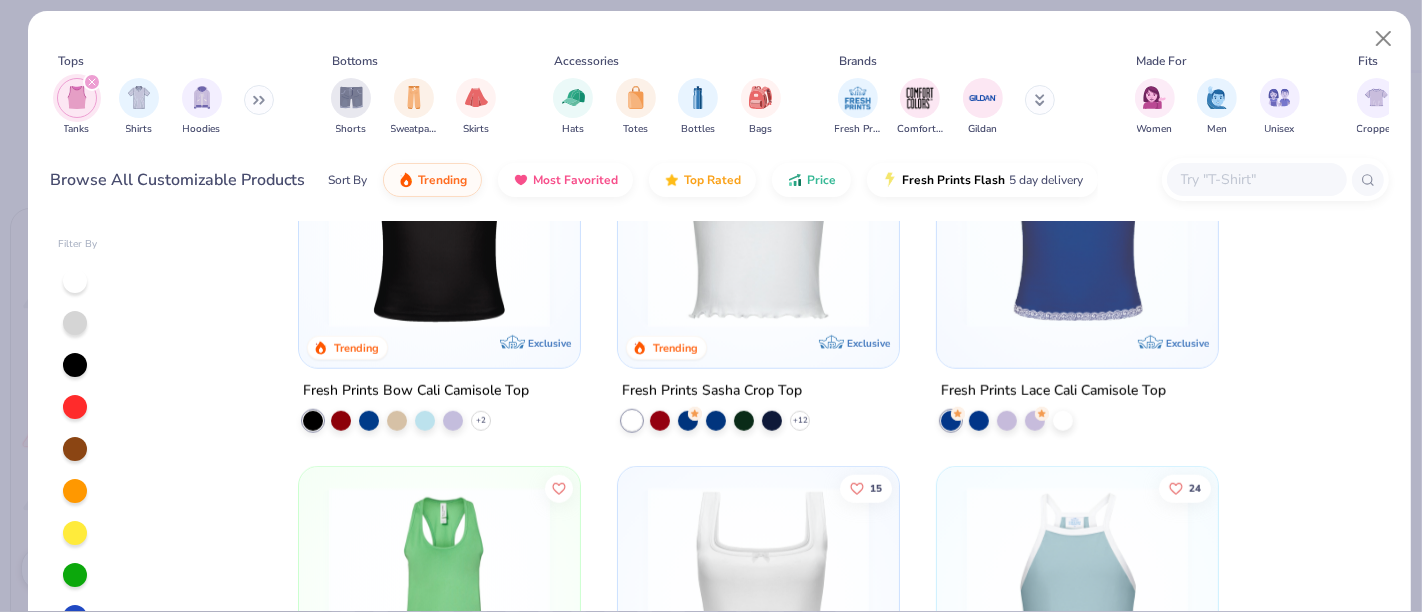 click at bounding box center [758, 217] 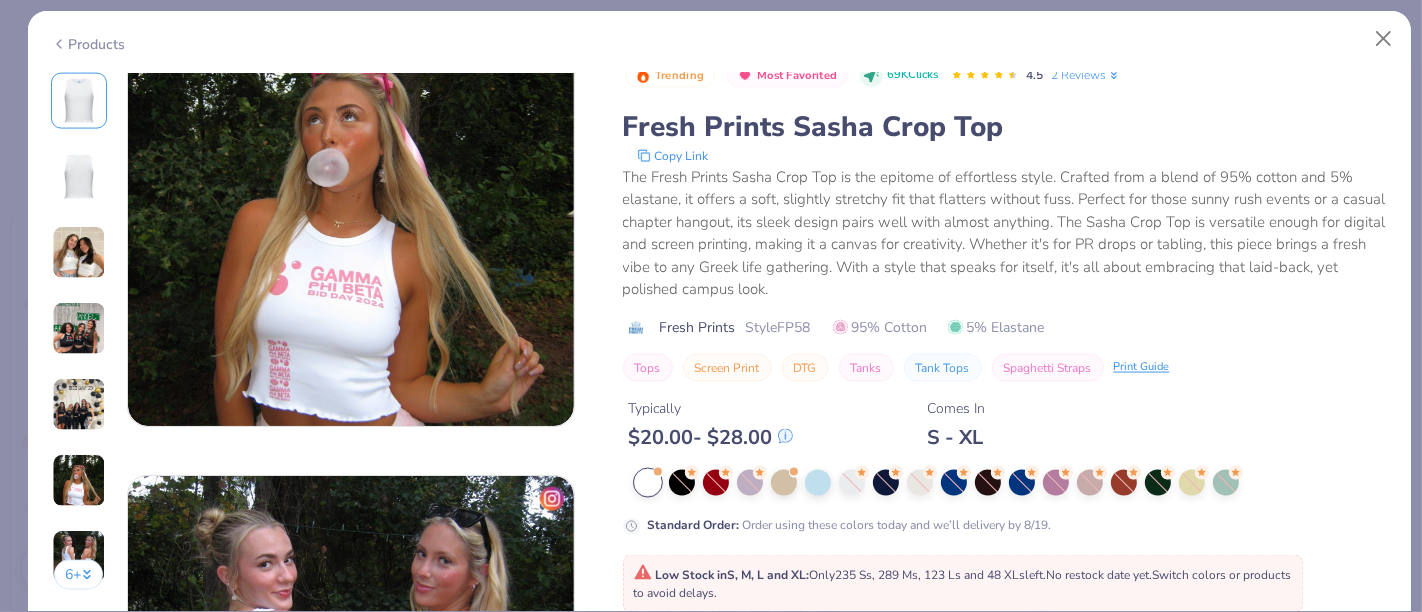 scroll, scrollTop: 2777, scrollLeft: 0, axis: vertical 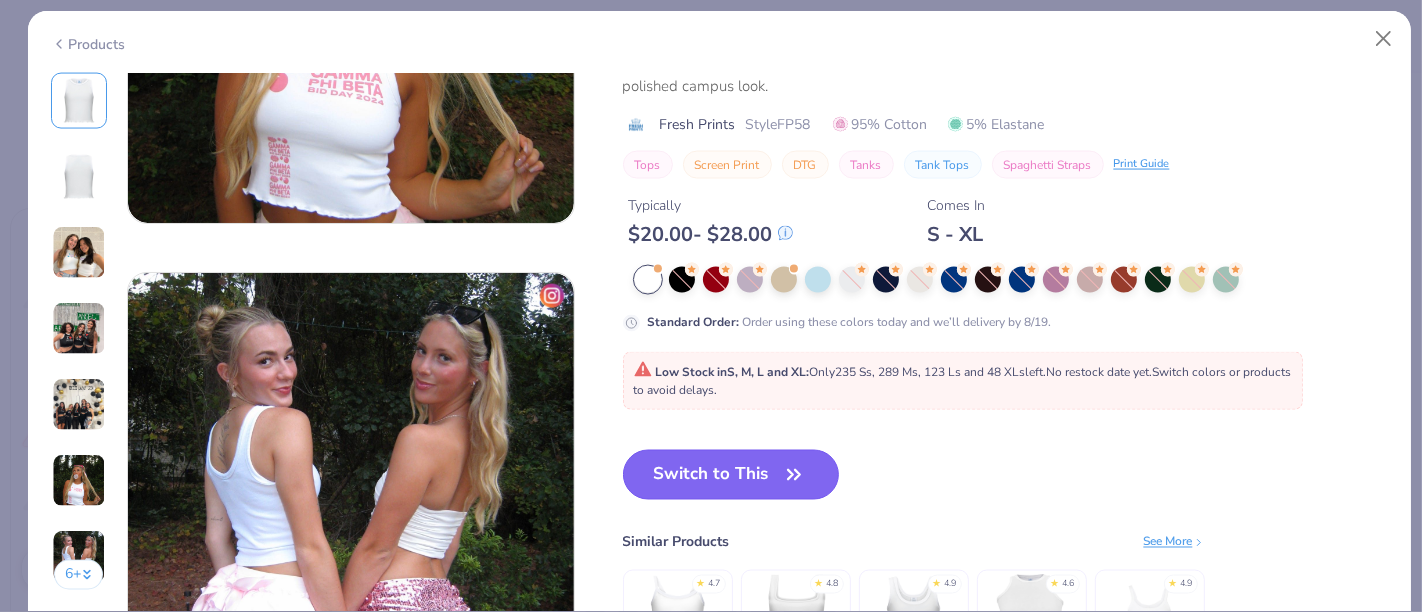 click on "Switch to This" at bounding box center [731, 475] 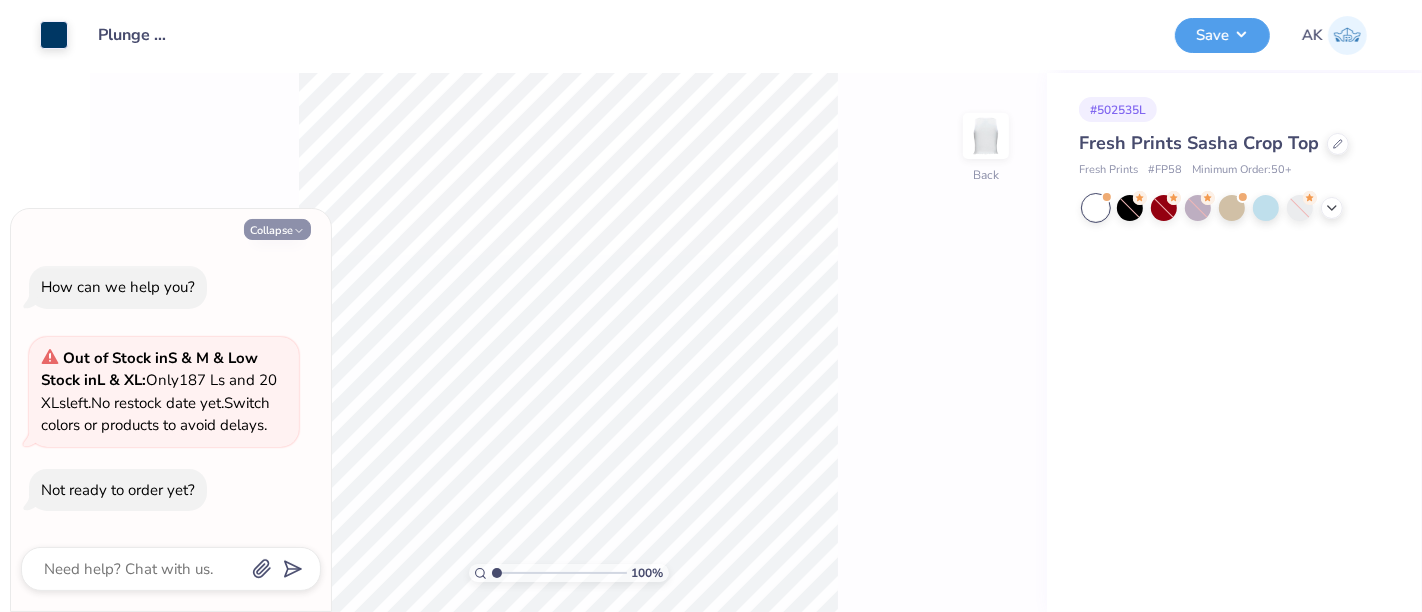 click on "Collapse" at bounding box center (277, 229) 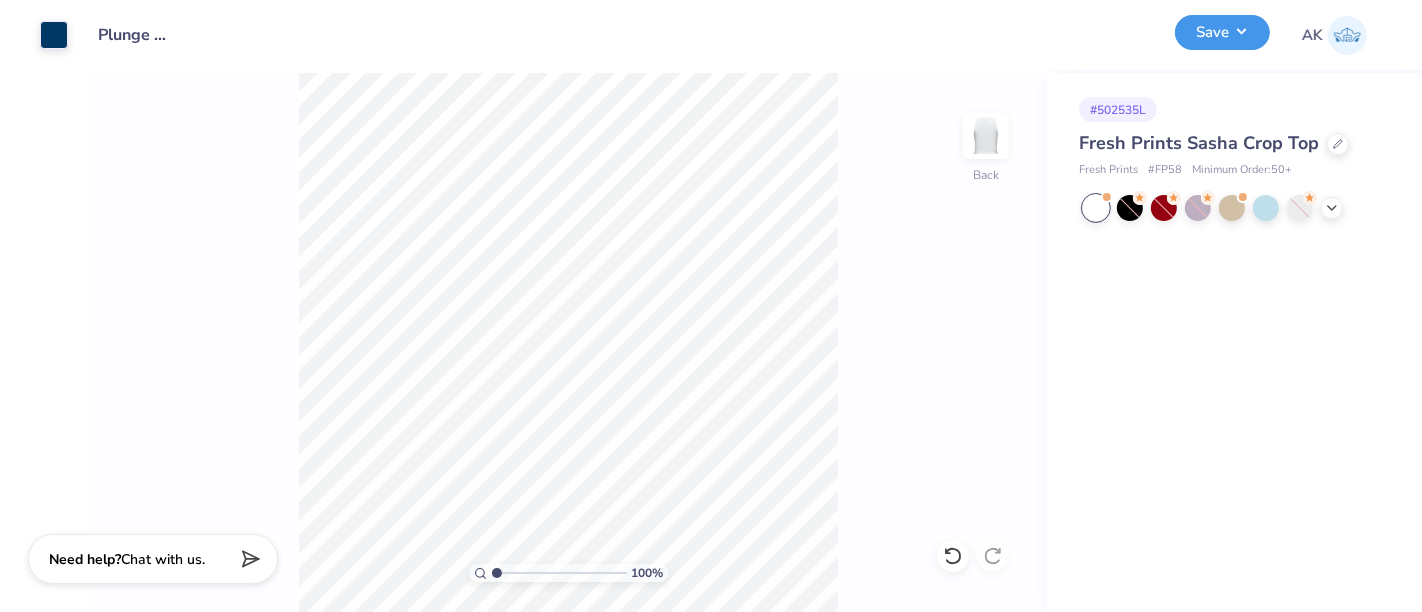 click on "Save" at bounding box center (1222, 32) 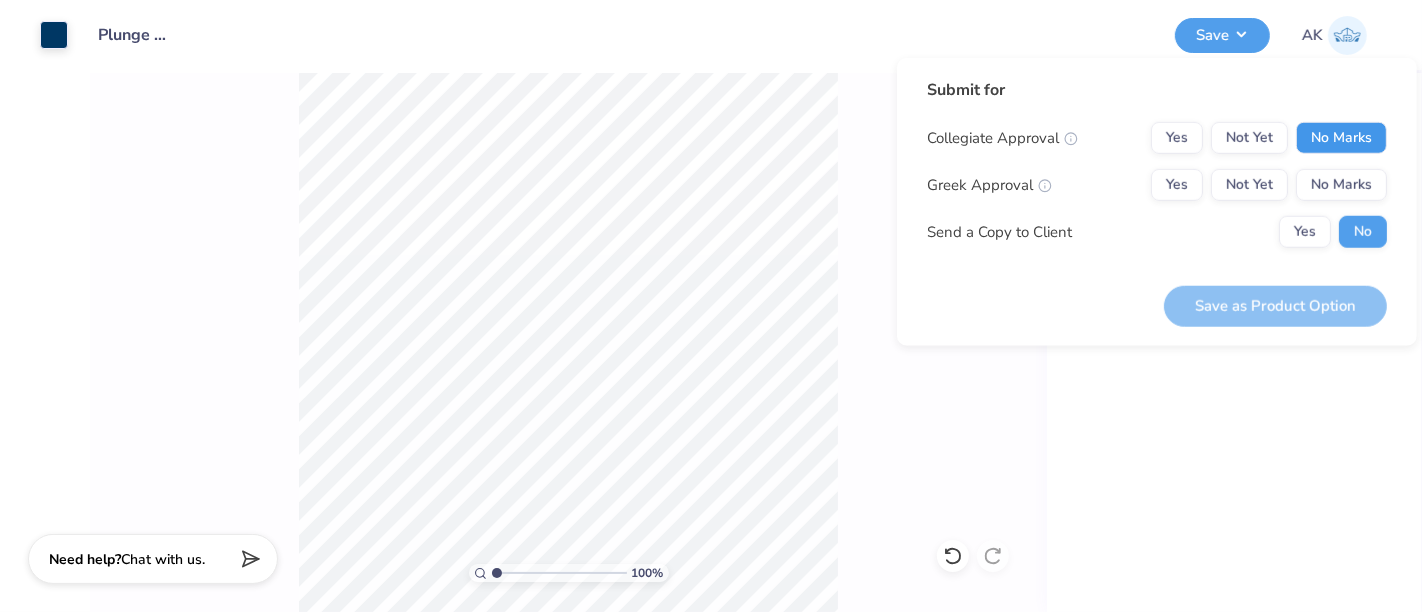 click on "No Marks" at bounding box center (1341, 138) 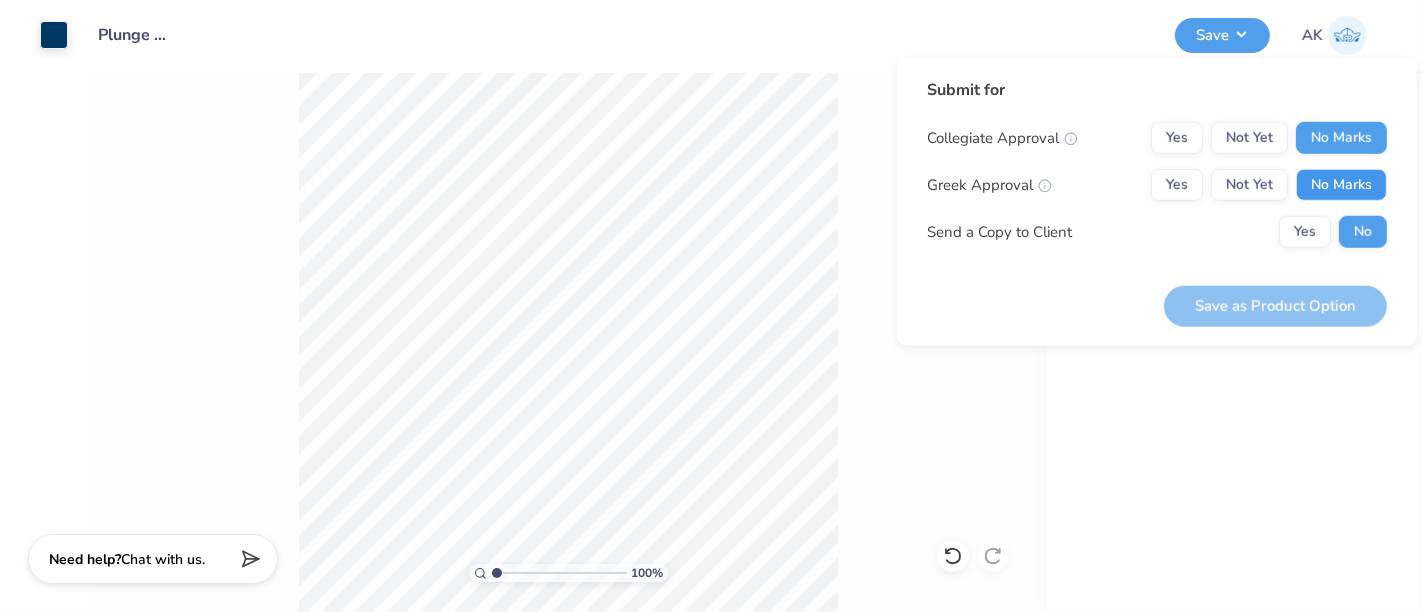 click on "No Marks" at bounding box center [1341, 185] 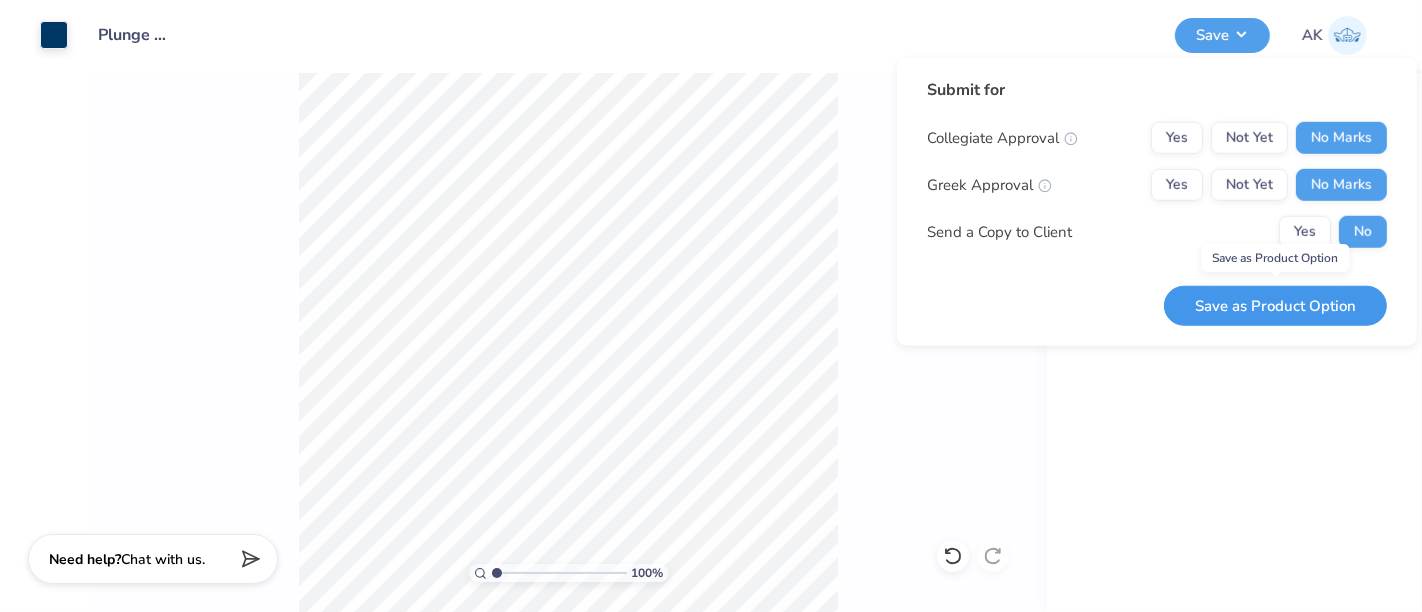 click on "Save as Product Option" at bounding box center (1275, 305) 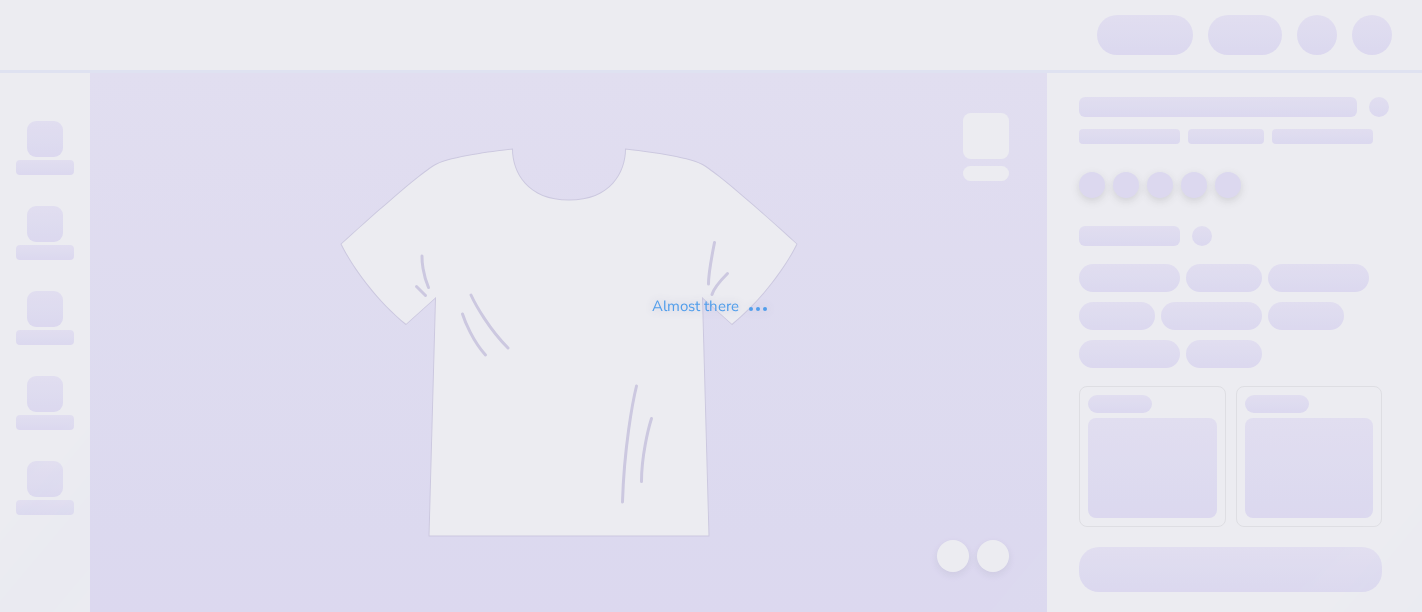 scroll, scrollTop: 0, scrollLeft: 0, axis: both 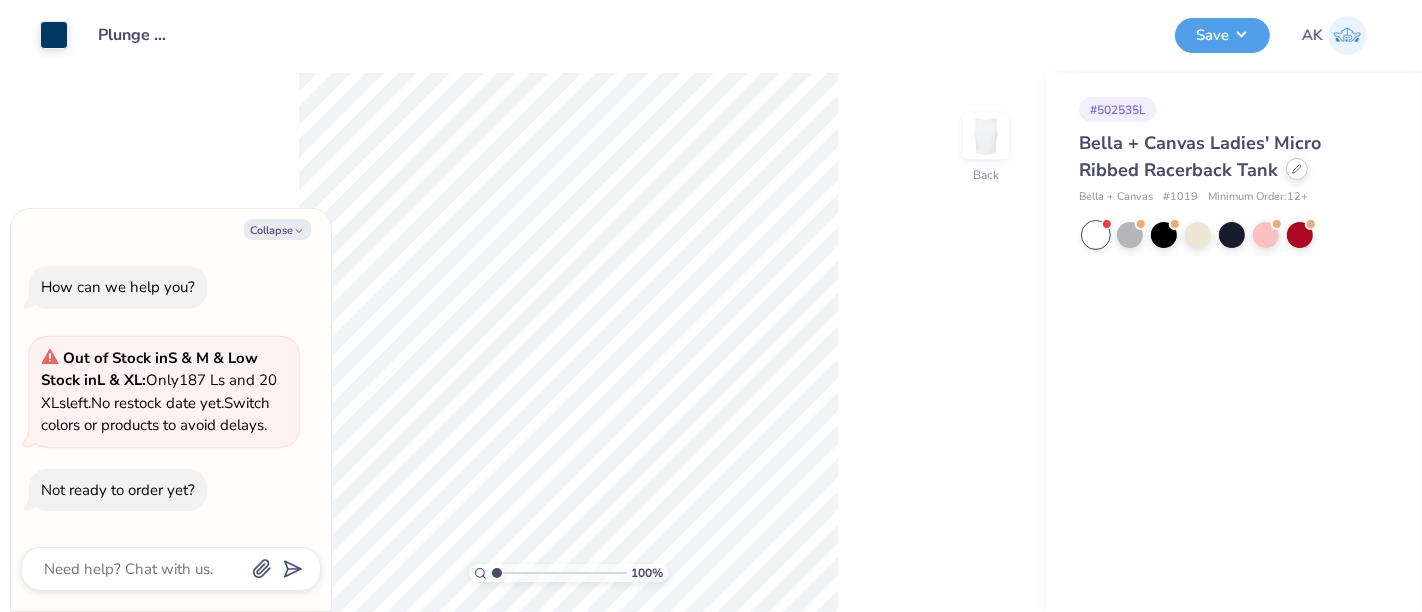 click 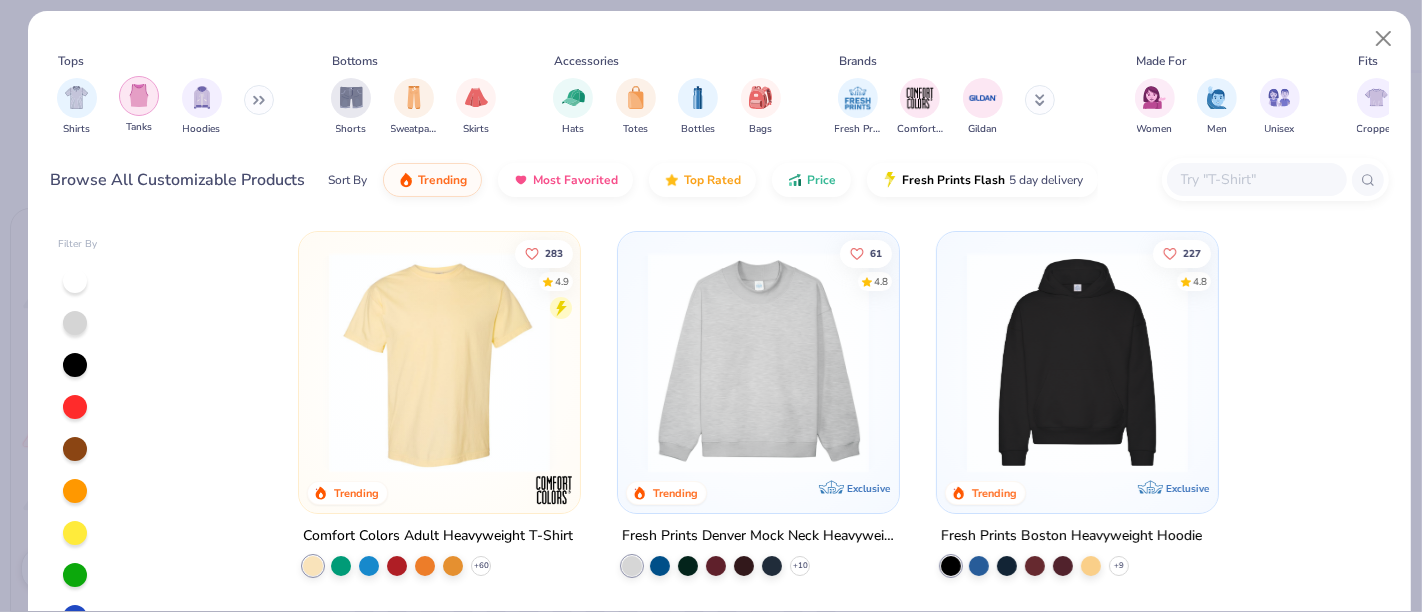 click at bounding box center [139, 96] 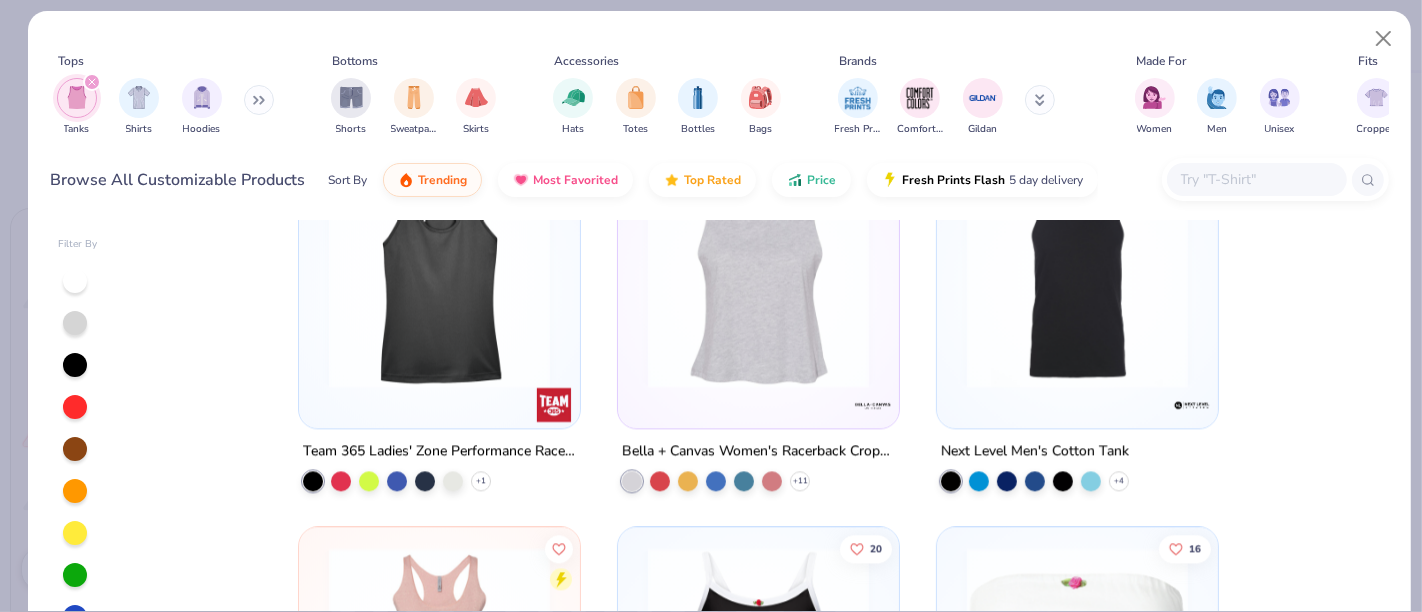 scroll, scrollTop: 3777, scrollLeft: 0, axis: vertical 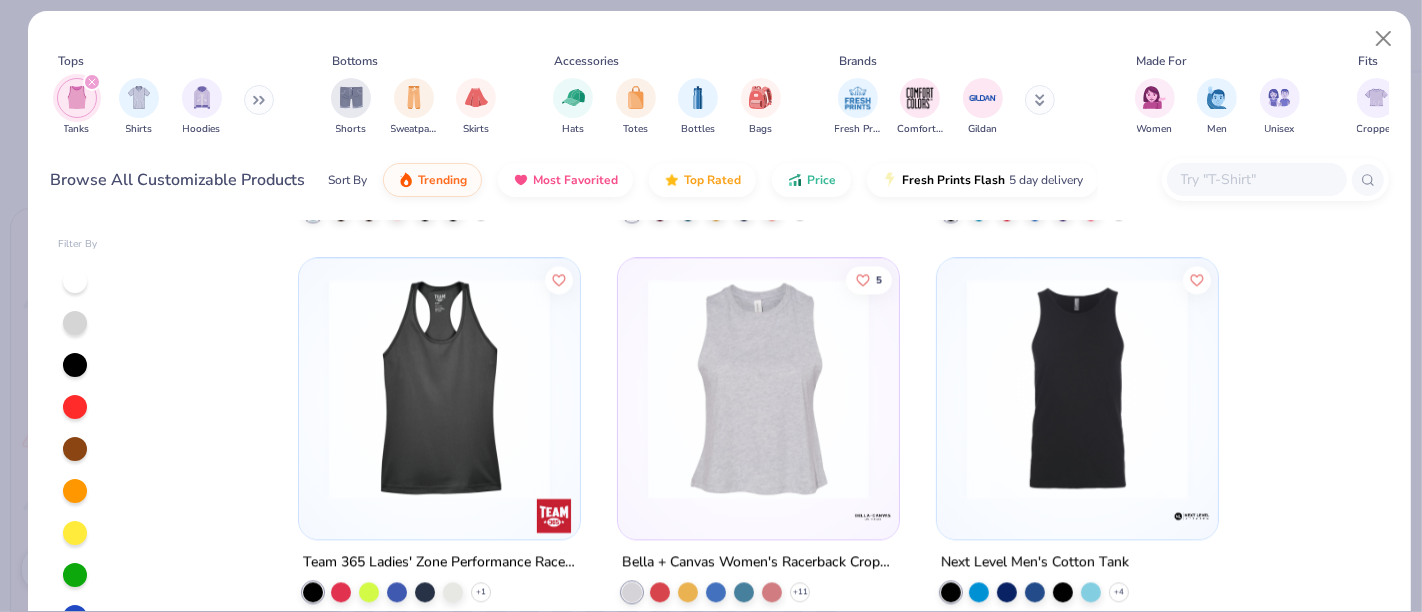 click at bounding box center [758, 387] 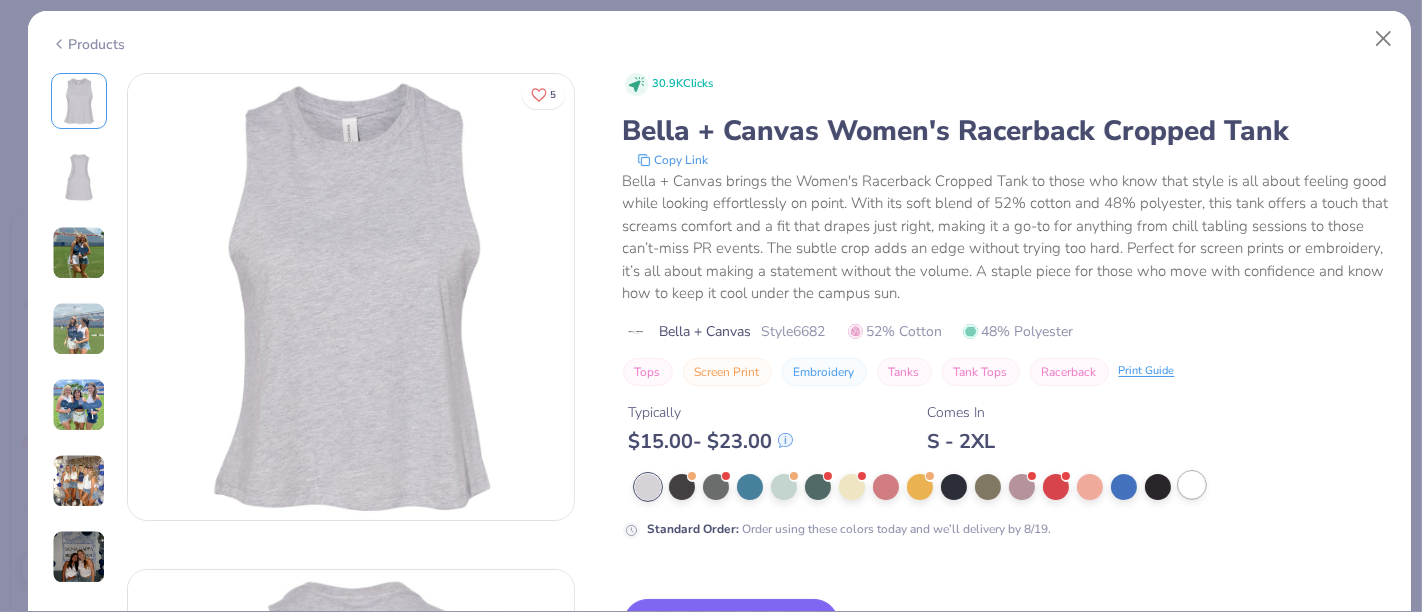 click at bounding box center (1192, 485) 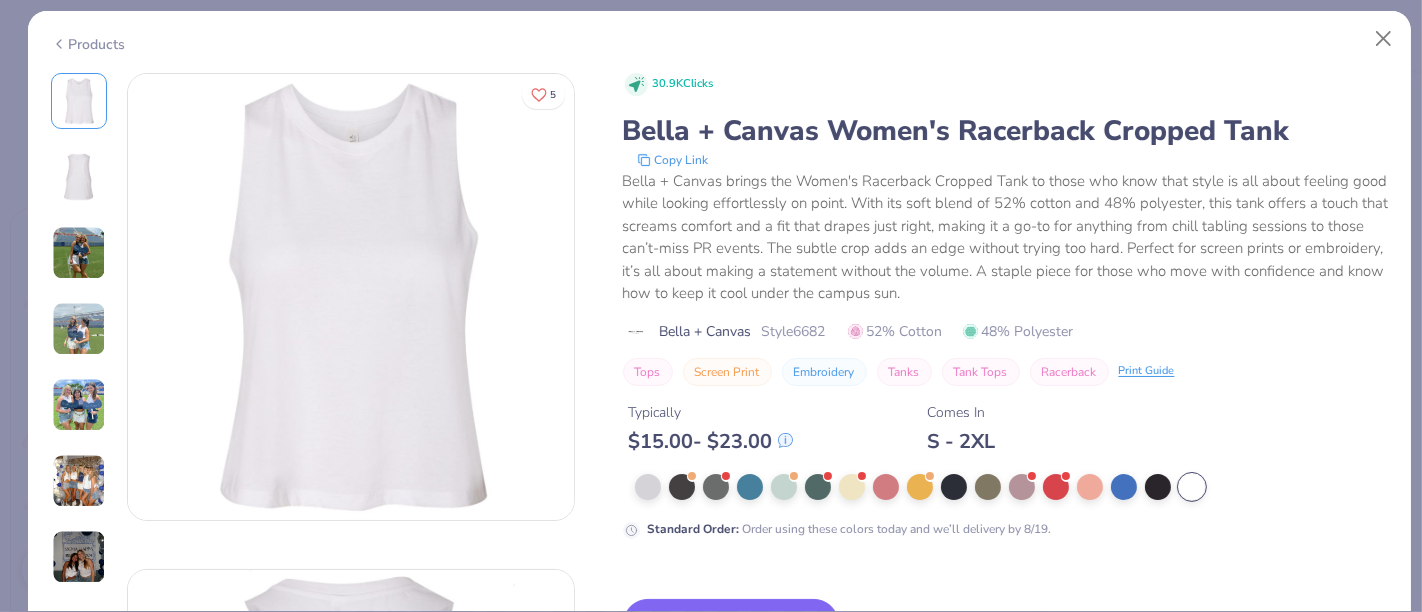 type on "x" 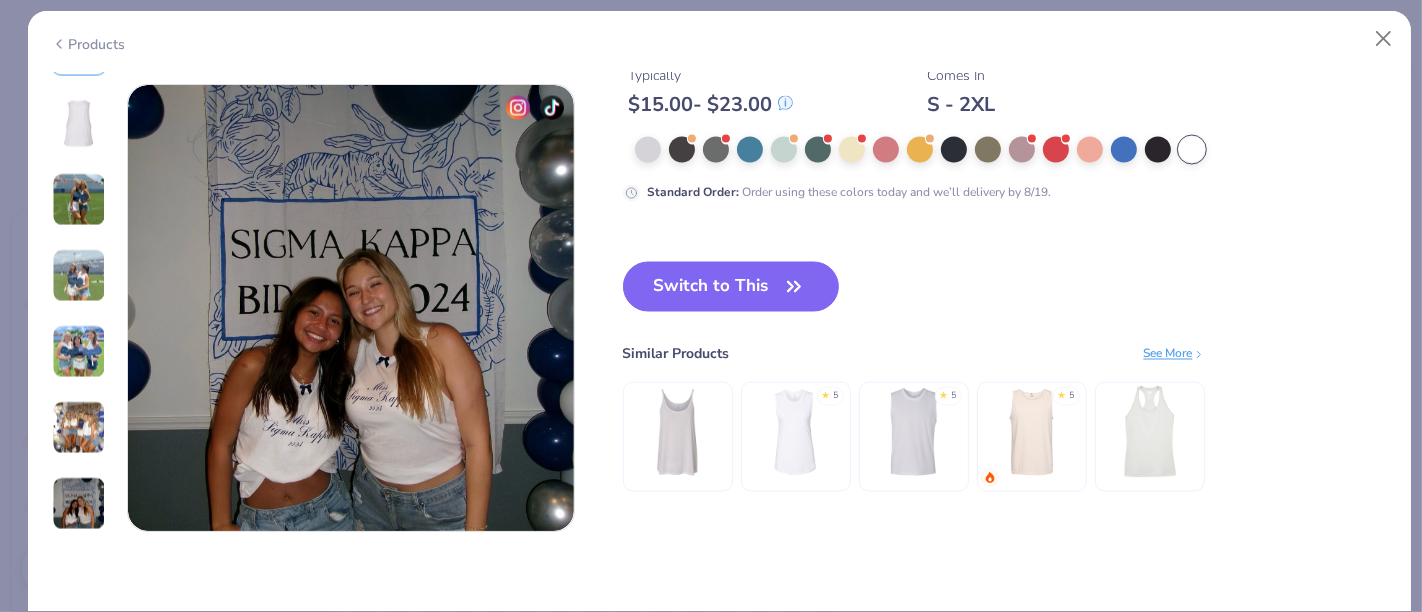 scroll, scrollTop: 3000, scrollLeft: 0, axis: vertical 